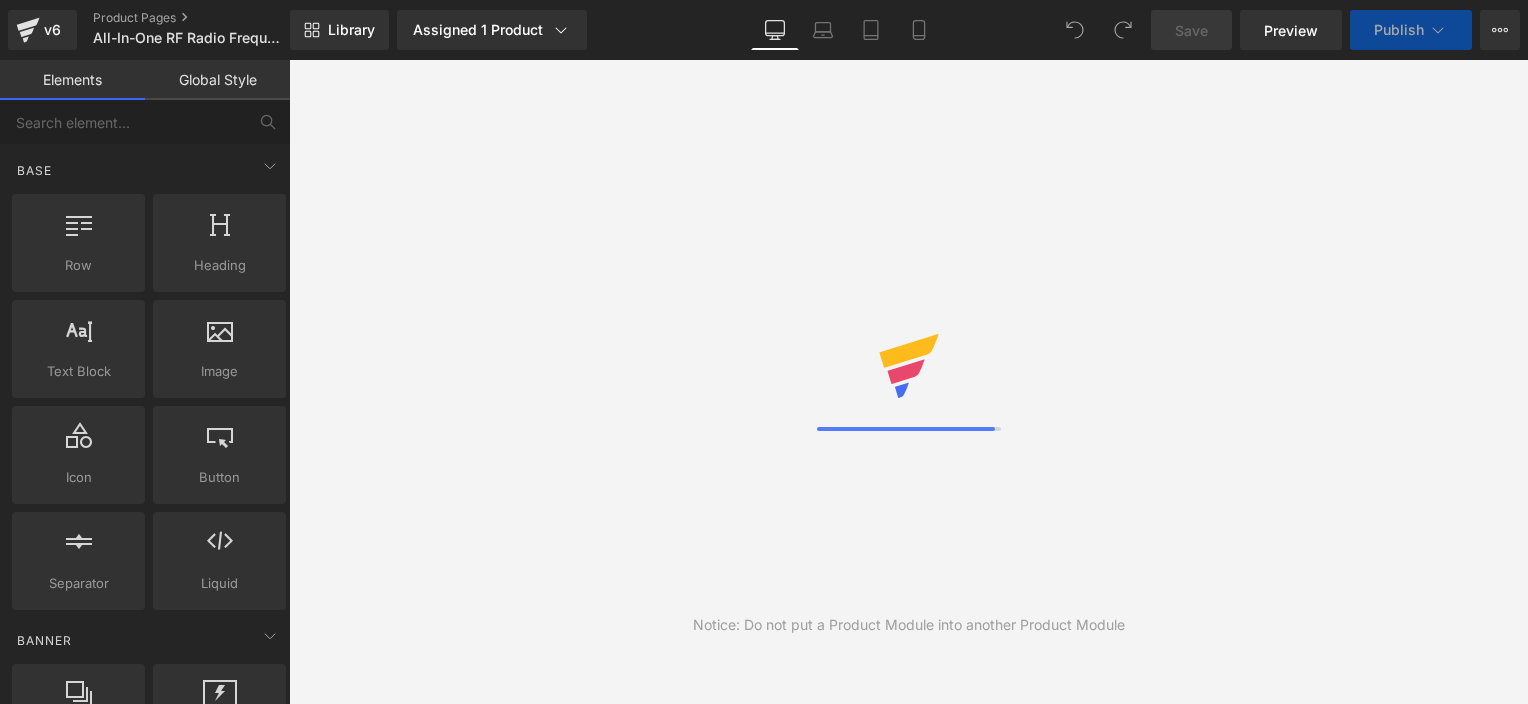 scroll, scrollTop: 0, scrollLeft: 0, axis: both 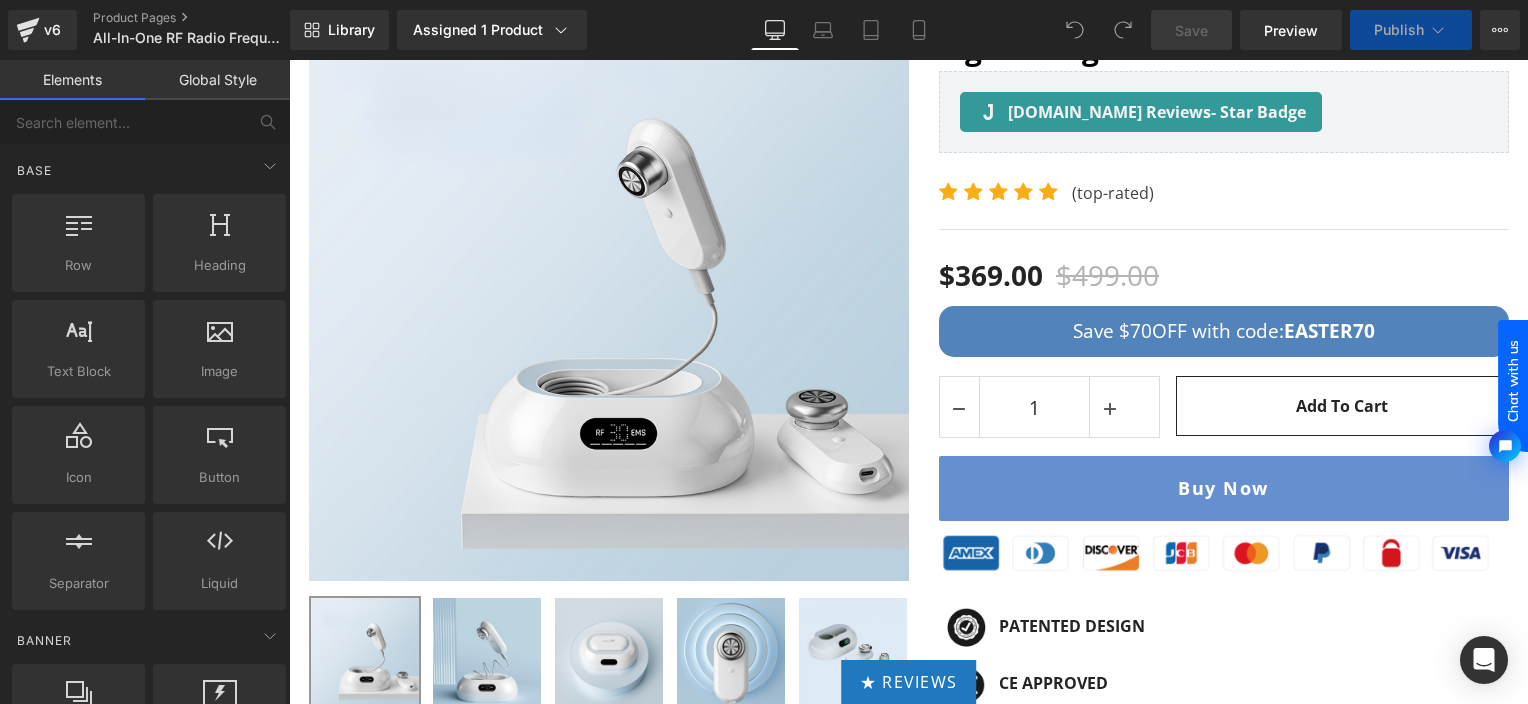 click on "Save $70OFF with code:  EASTER70" at bounding box center [1224, 331] 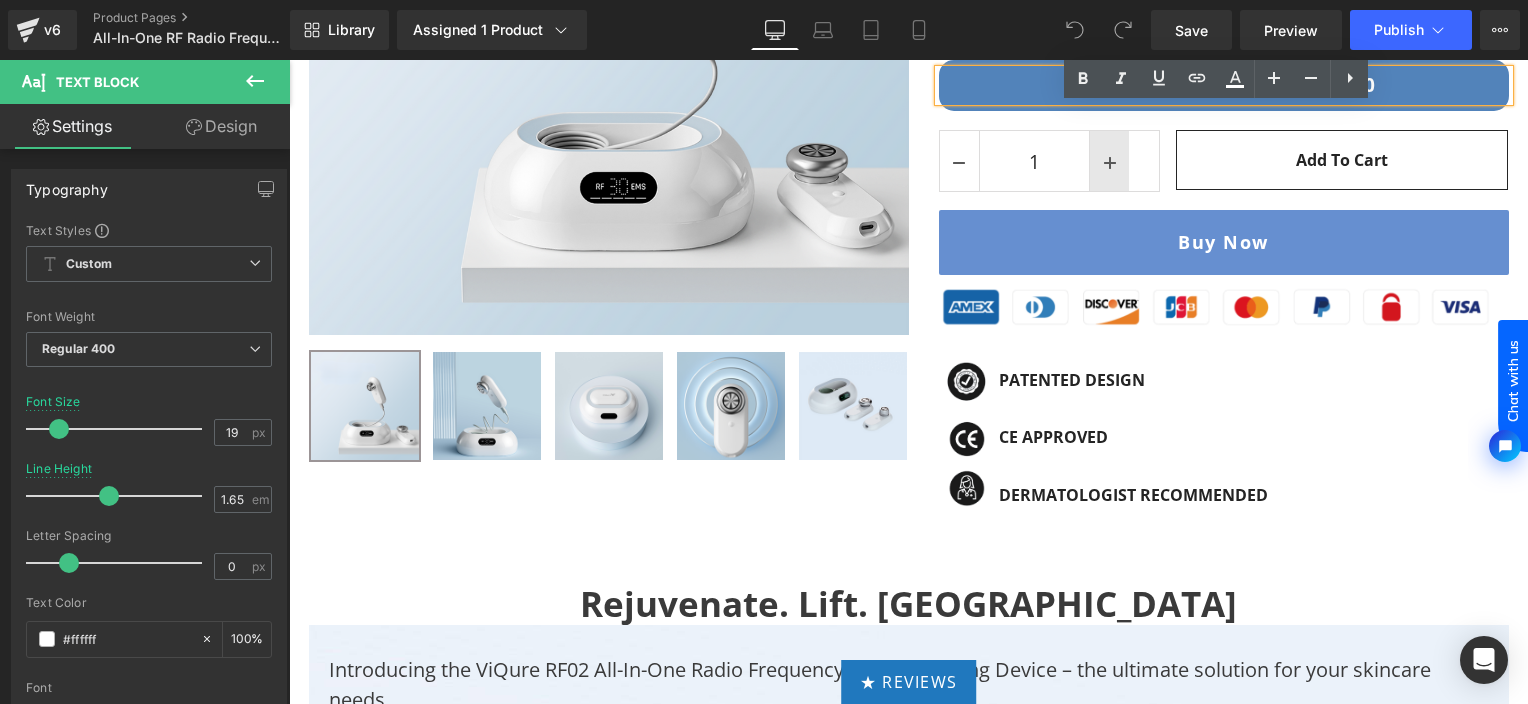 scroll, scrollTop: 400, scrollLeft: 0, axis: vertical 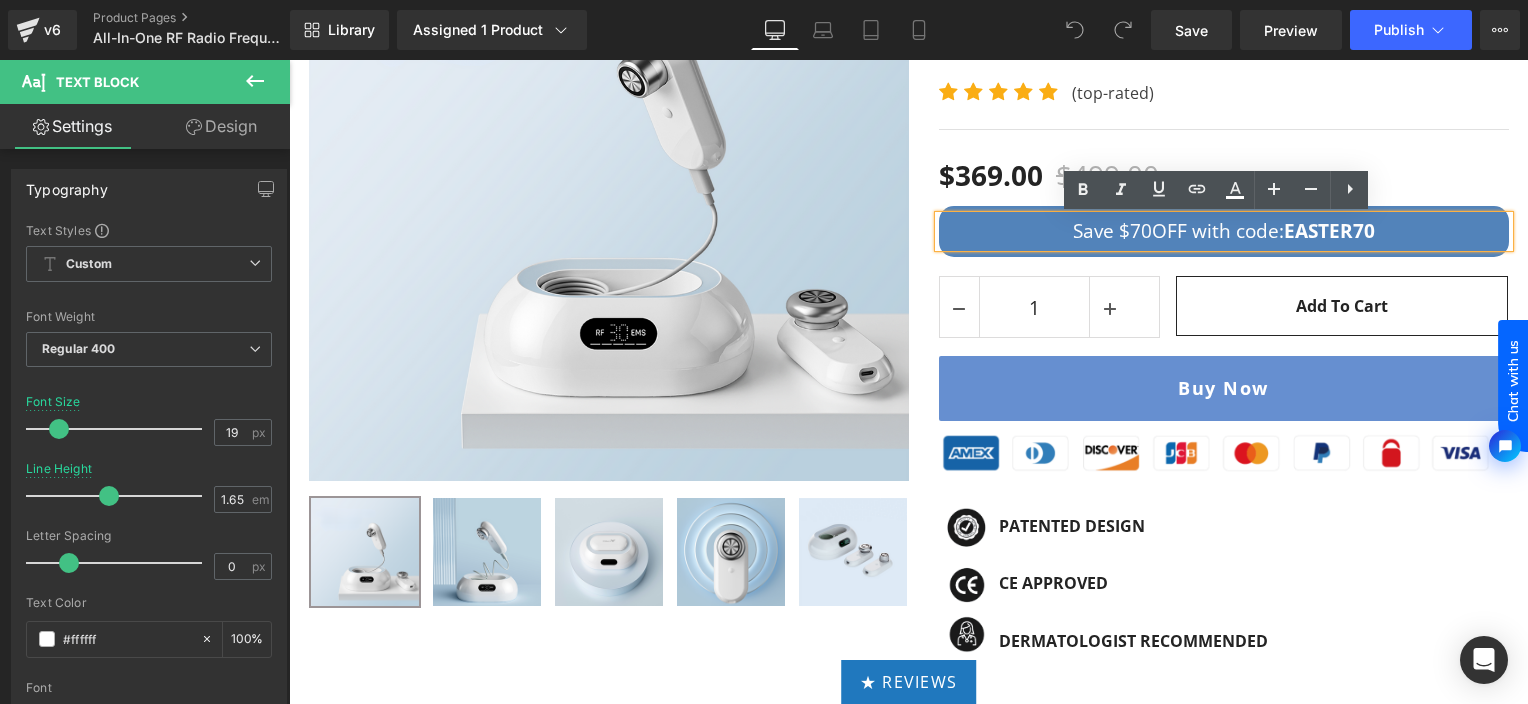 click on "Save $70OFF with code:  EASTER70" at bounding box center (1224, 231) 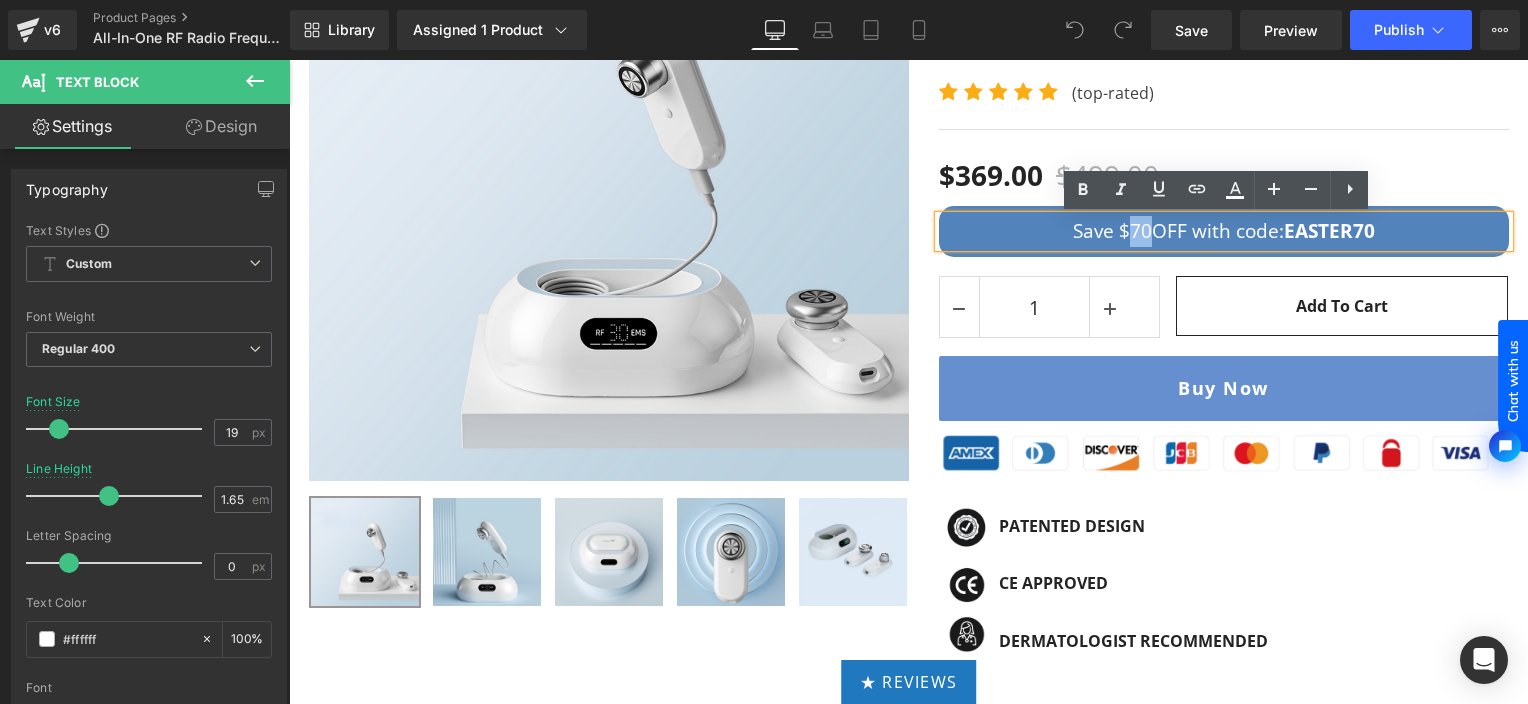 drag, startPoint x: 1137, startPoint y: 235, endPoint x: 1120, endPoint y: 230, distance: 17.720045 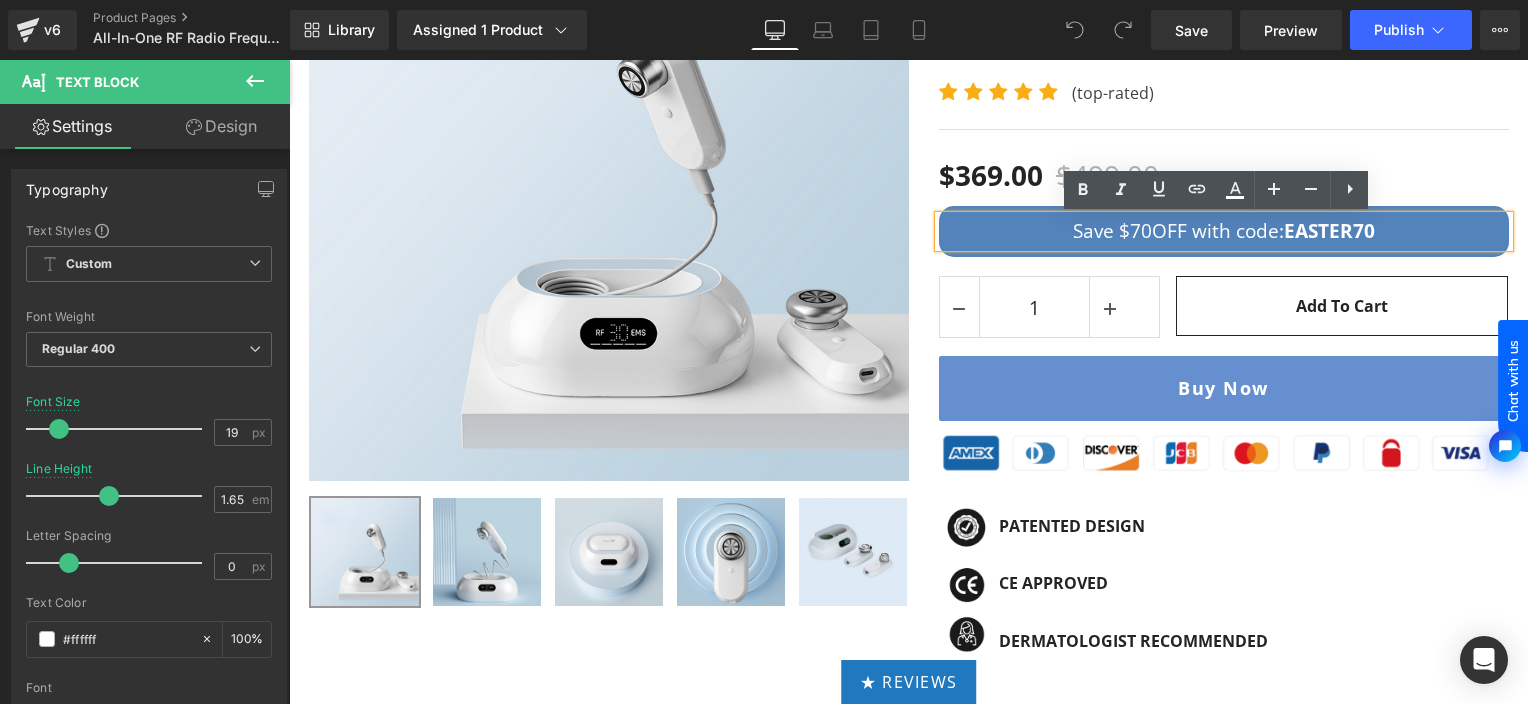 click on "Save $70OFF with code:  EASTER70" at bounding box center [1224, 231] 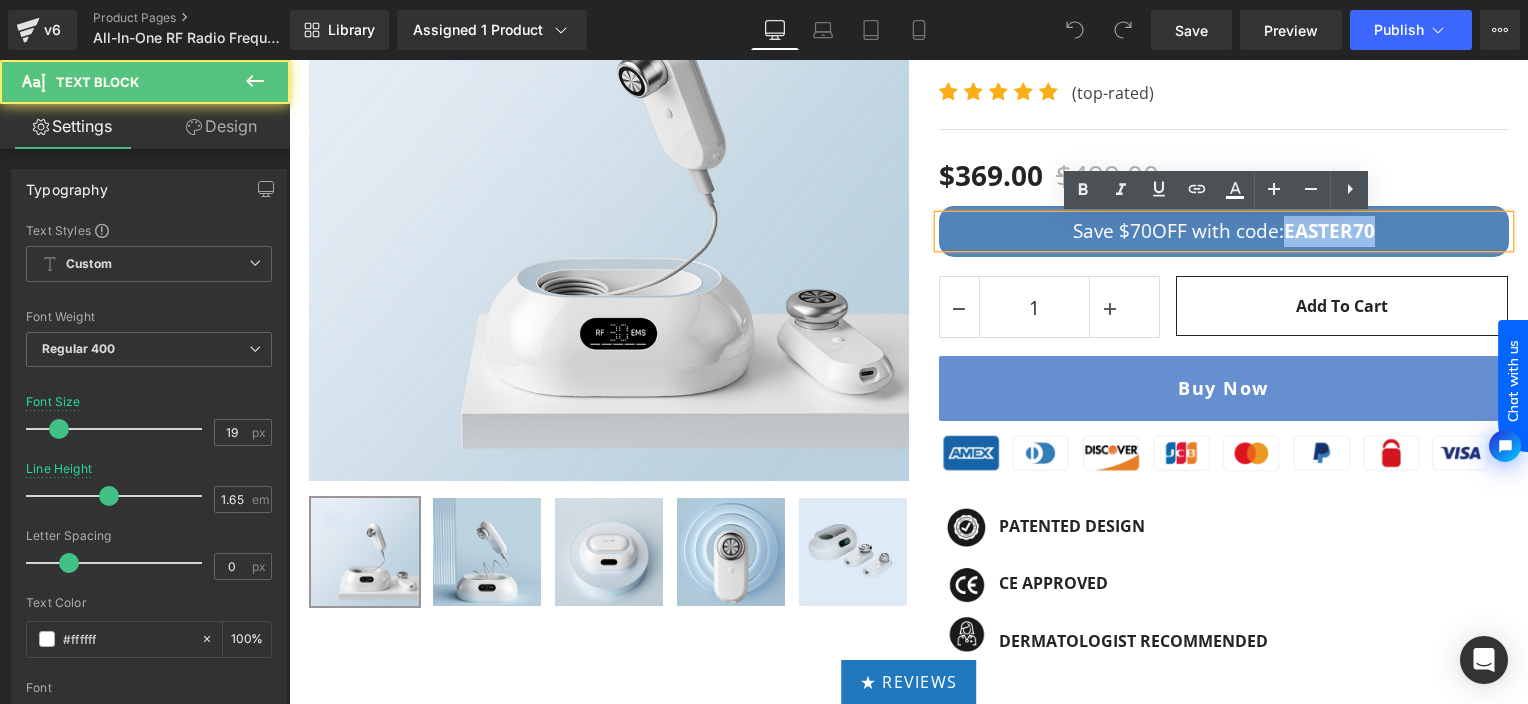 drag, startPoint x: 1271, startPoint y: 225, endPoint x: 1438, endPoint y: 236, distance: 167.36188 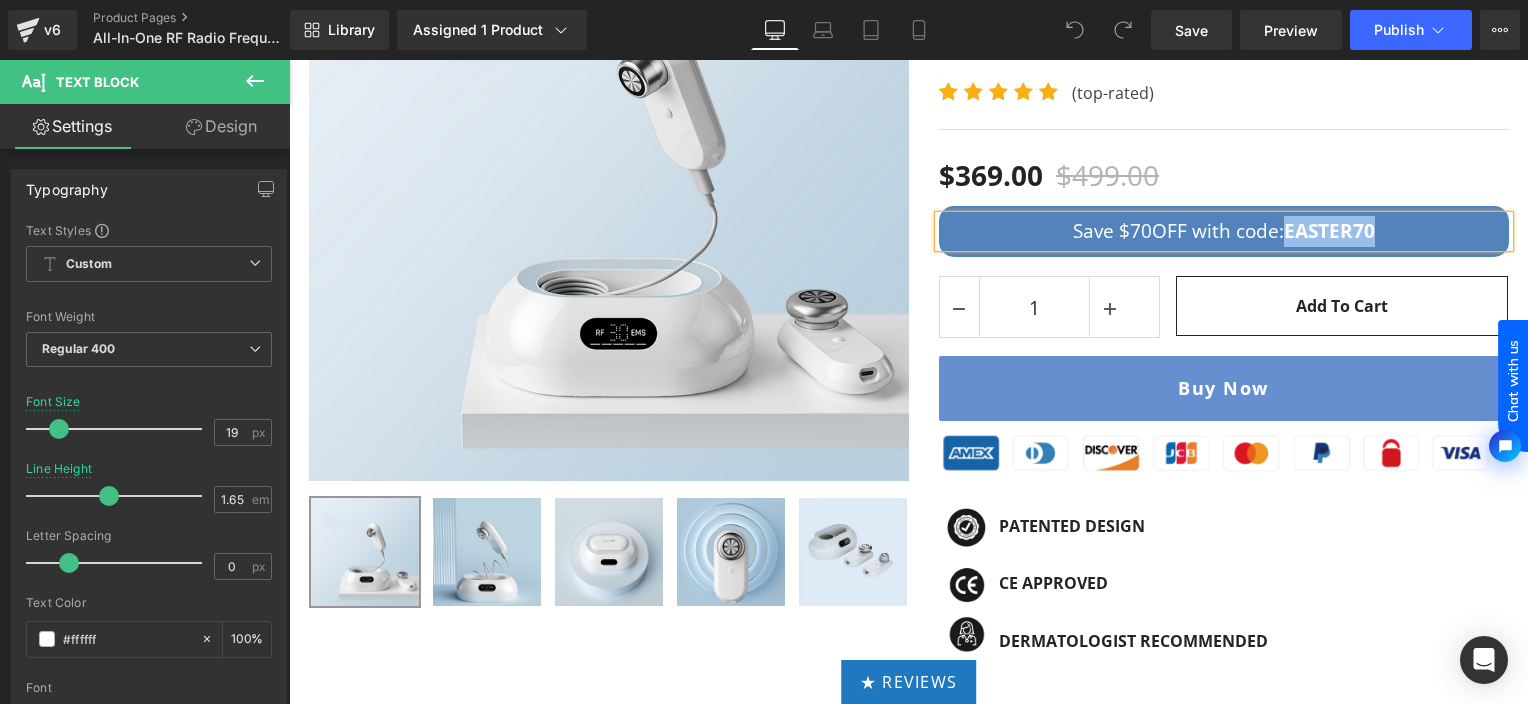 type 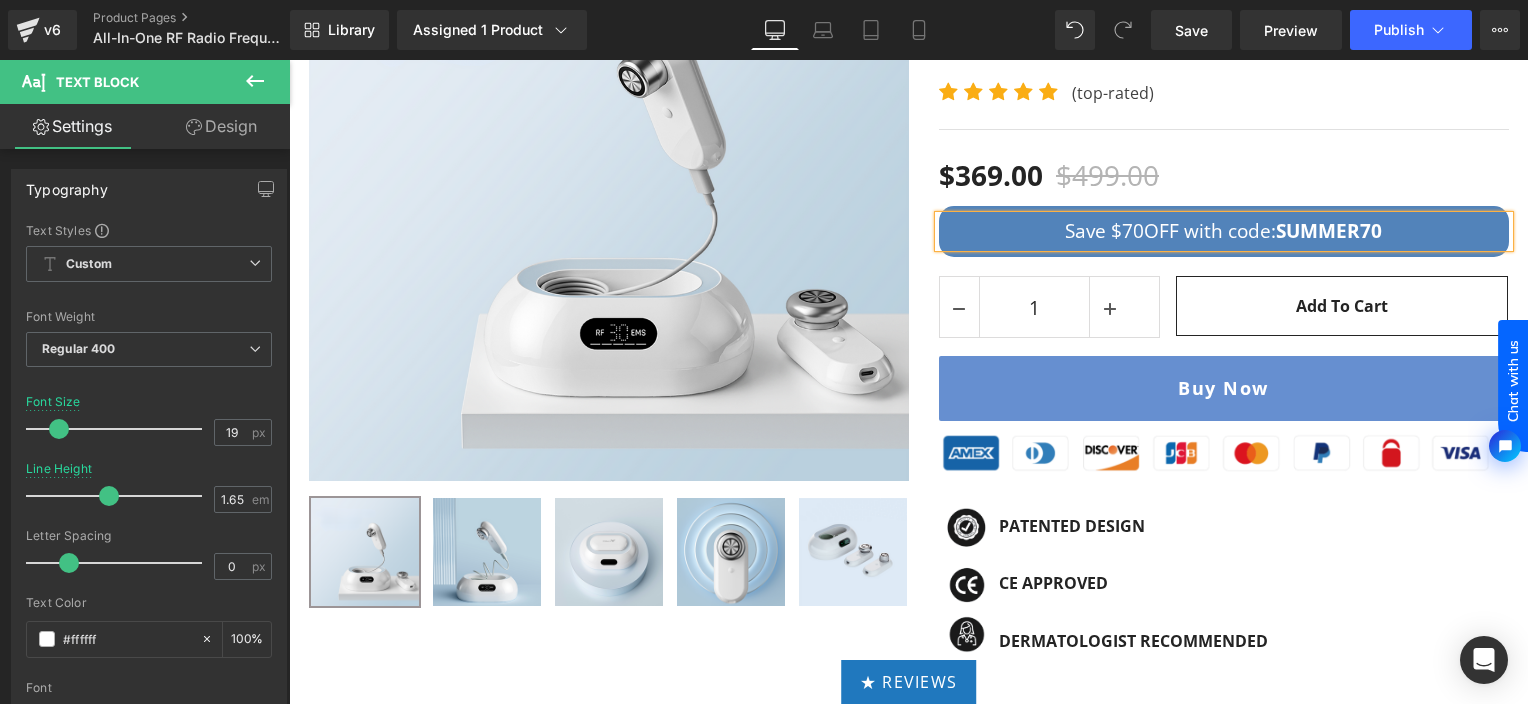click on "All-In-One Radio Frequency Skin Tightening Device
(P) Title   [DOMAIN_NAME] Reviews  - Star Badge [DOMAIN_NAME] Reviews
Icon
Icon
Icon
Icon
Icon
Icon List Hoz
(top-rated) Text Block
Icon List
Separator
$369.00
$499.00
(P) Price Save $70OFF with code:  SUMMER70 Text Block" at bounding box center [1209, 151] 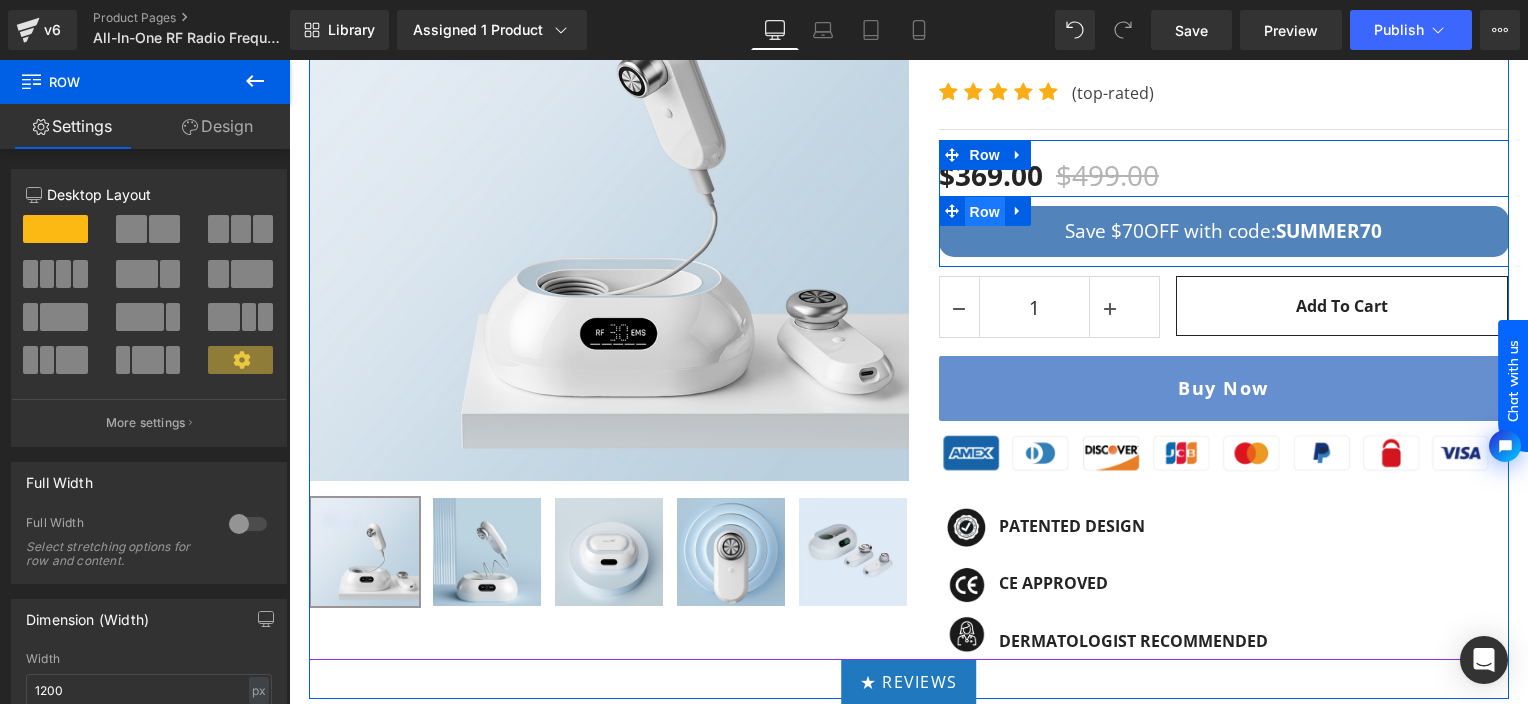click on "Row" at bounding box center [985, 212] 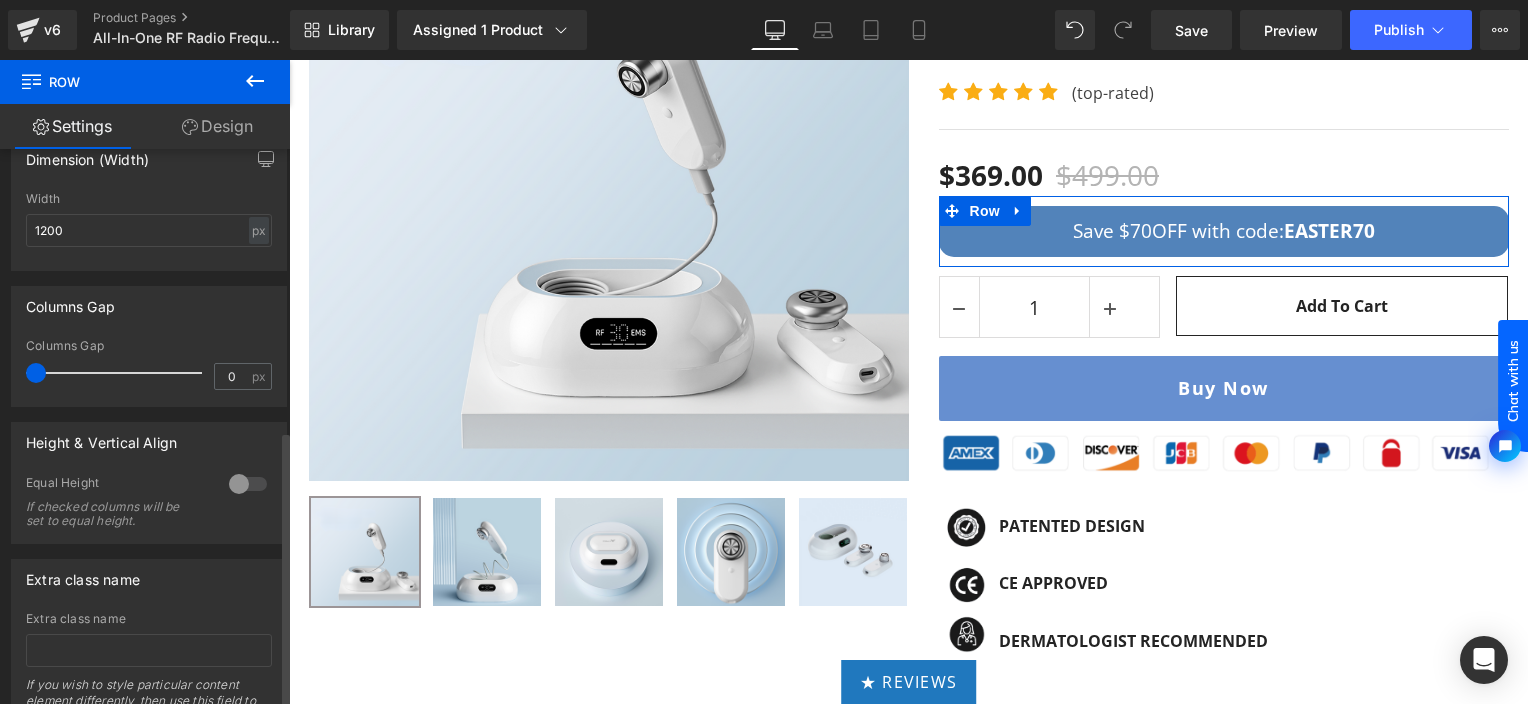 scroll, scrollTop: 565, scrollLeft: 0, axis: vertical 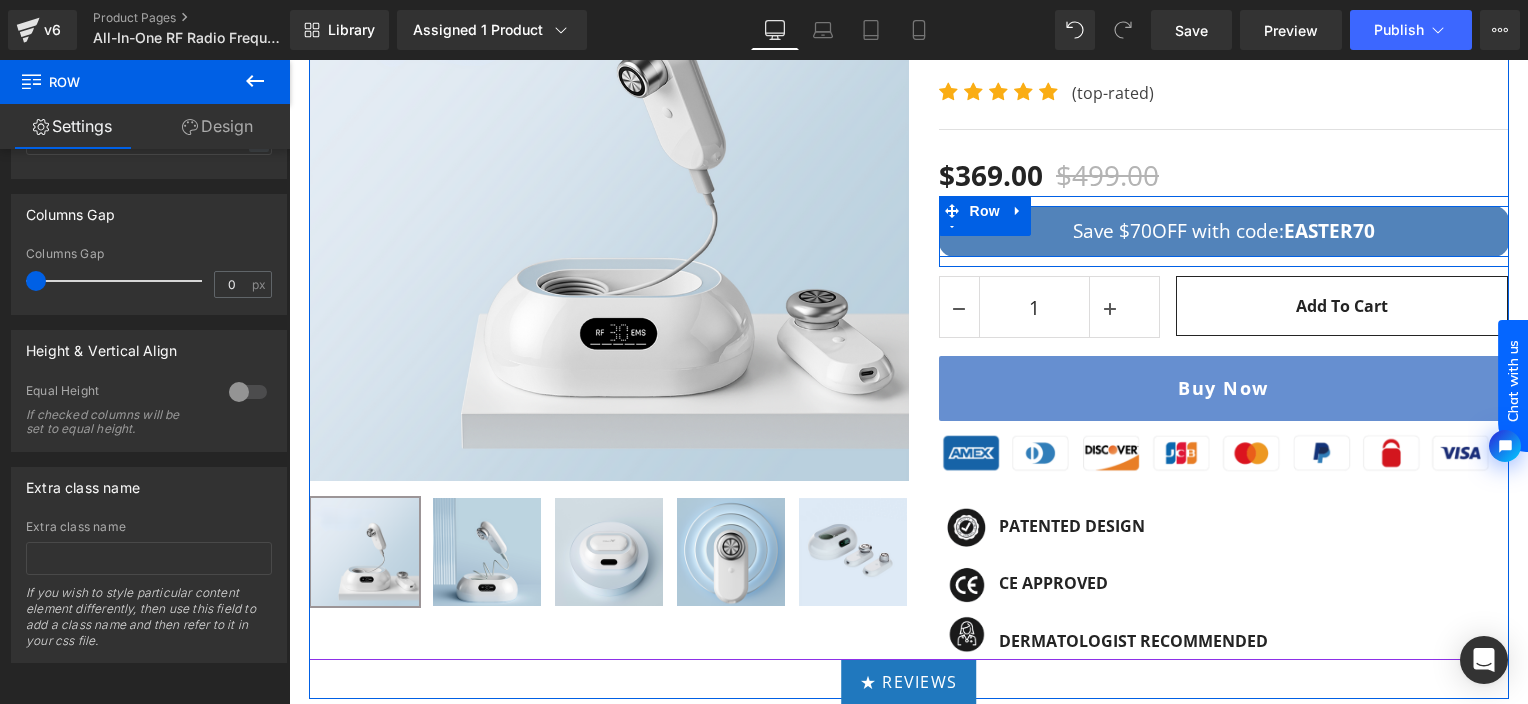 click on "Save $70OFF with code:  EASTER70 Text Block         Row" at bounding box center (1224, 231) 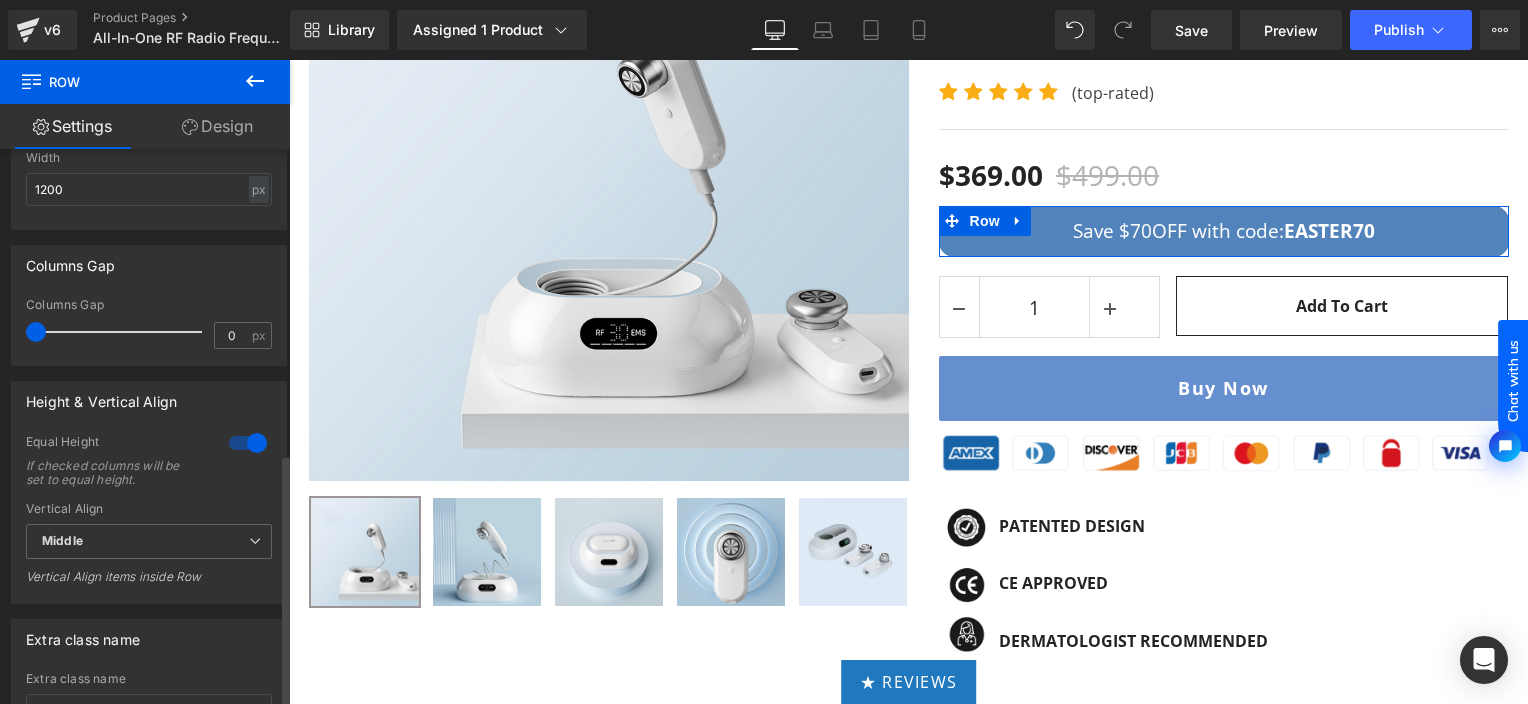 scroll, scrollTop: 665, scrollLeft: 0, axis: vertical 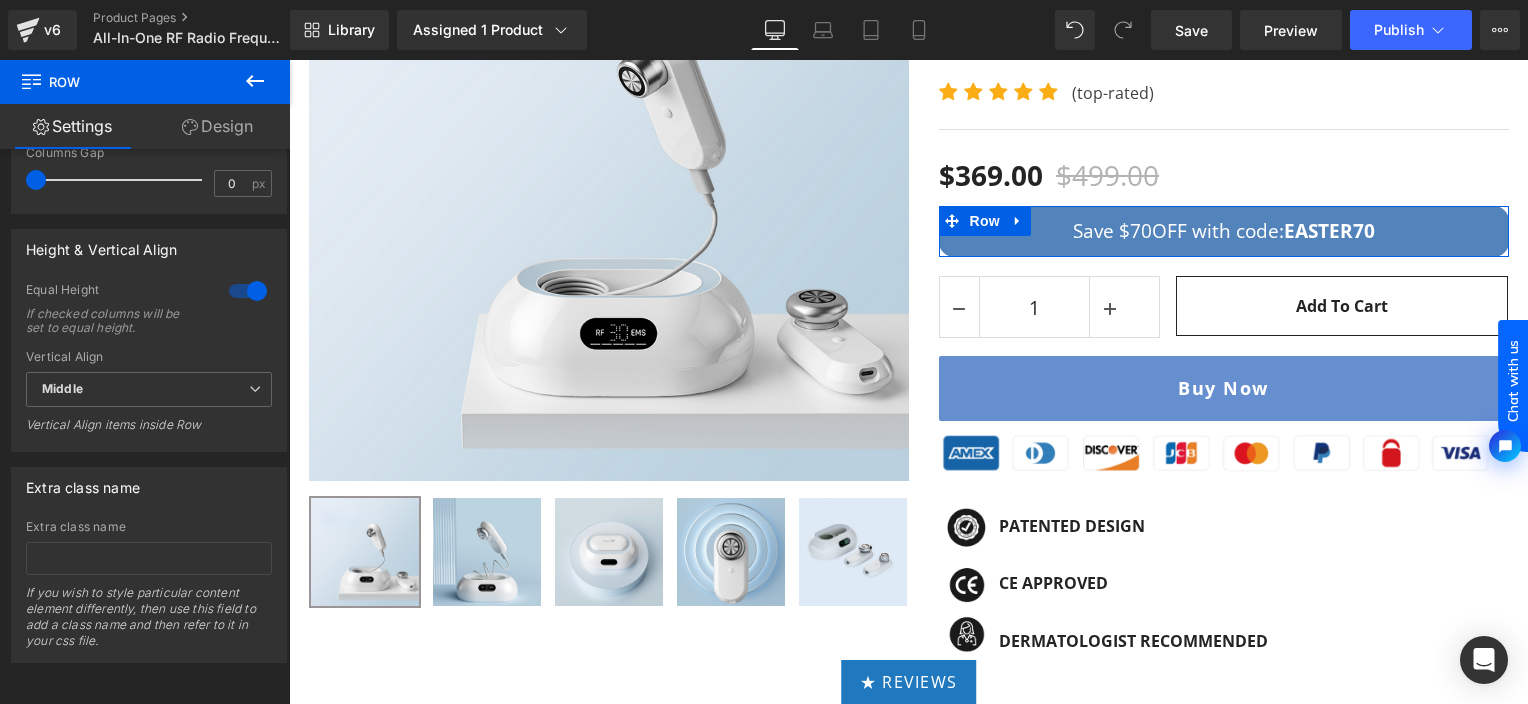 click on "Design" at bounding box center (217, 126) 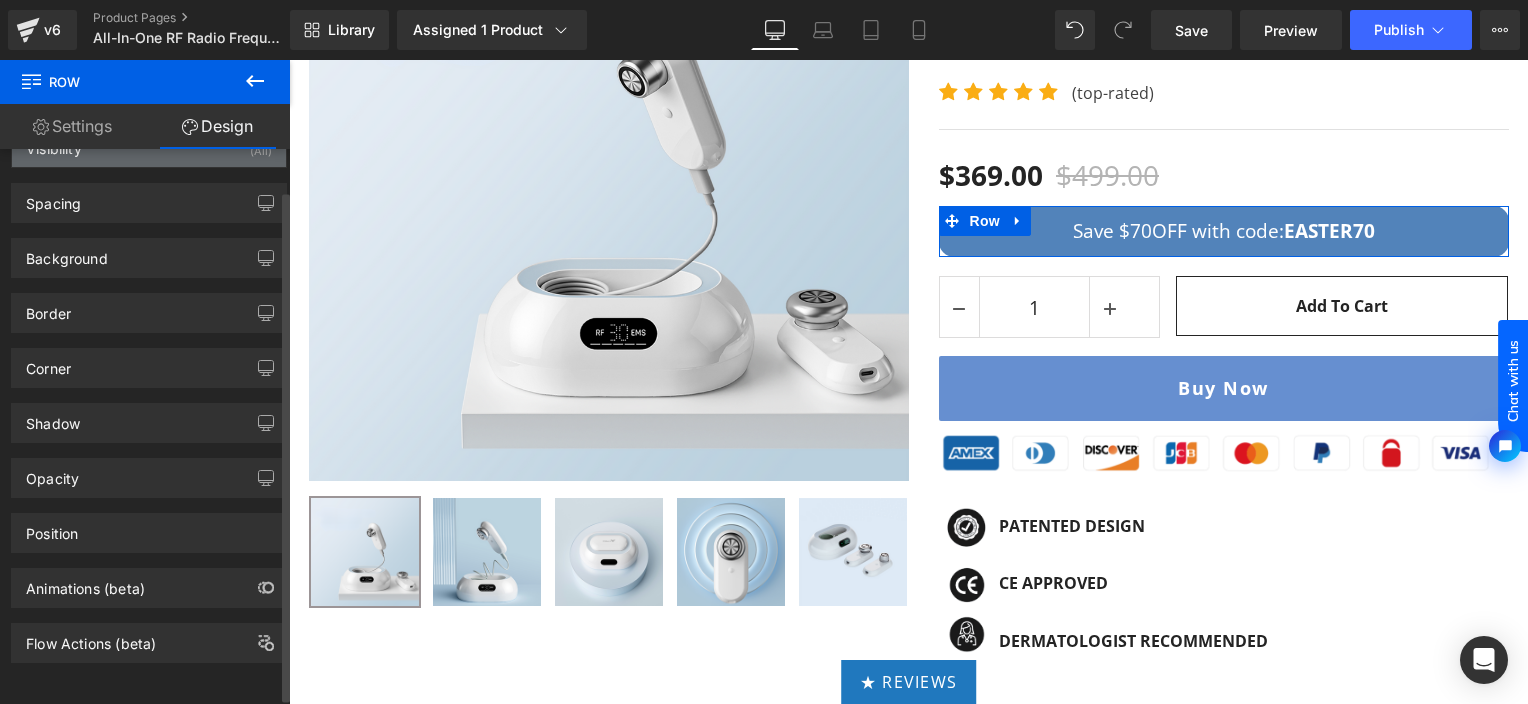 scroll, scrollTop: 52, scrollLeft: 0, axis: vertical 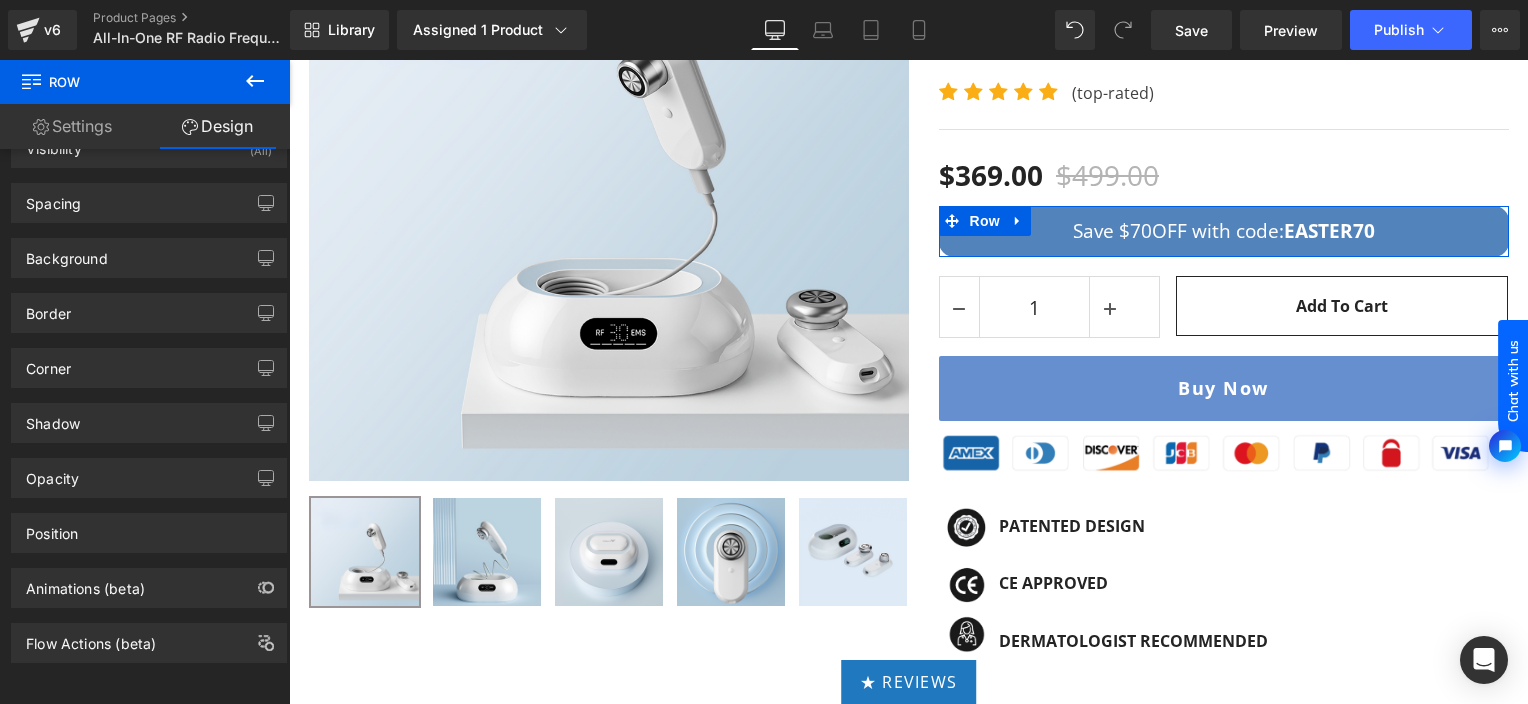 click on "Settings" at bounding box center [72, 126] 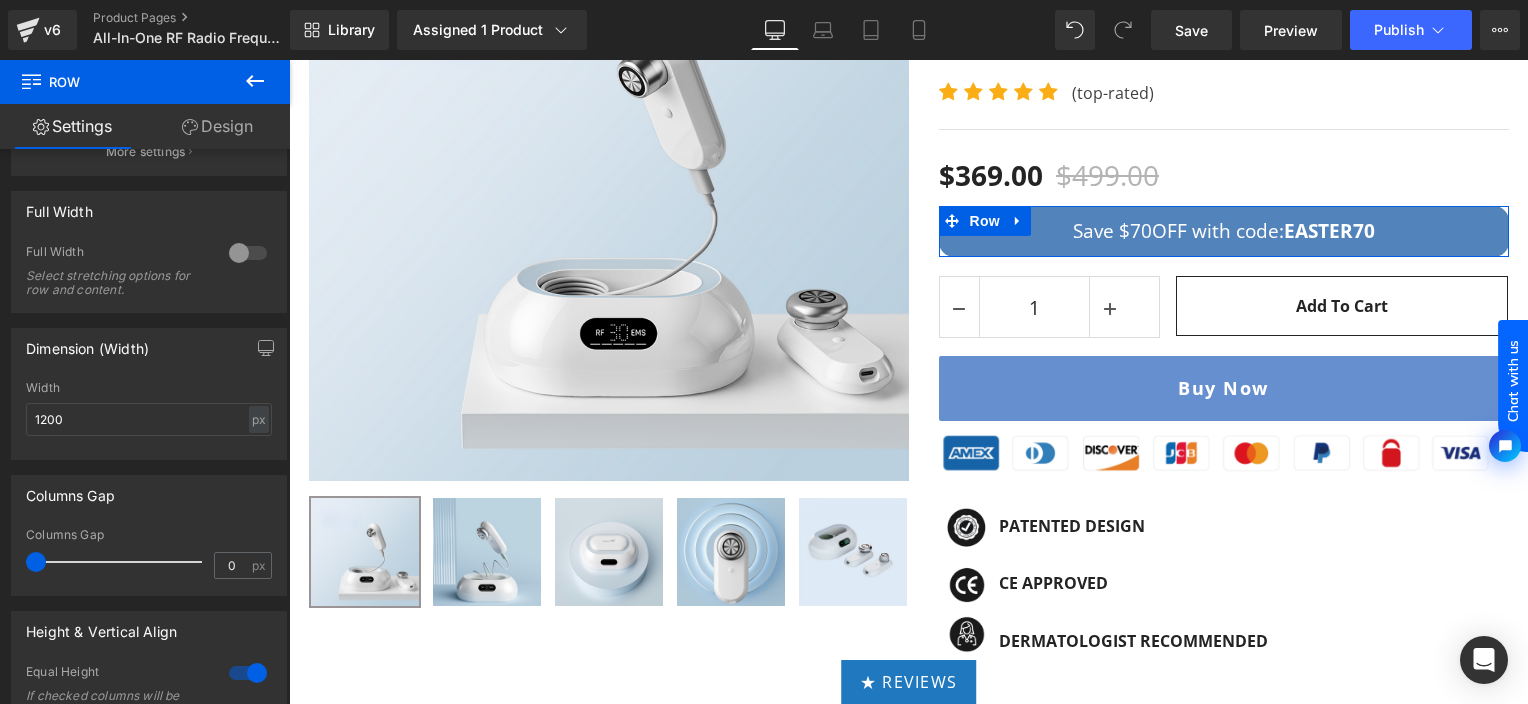 scroll, scrollTop: 400, scrollLeft: 0, axis: vertical 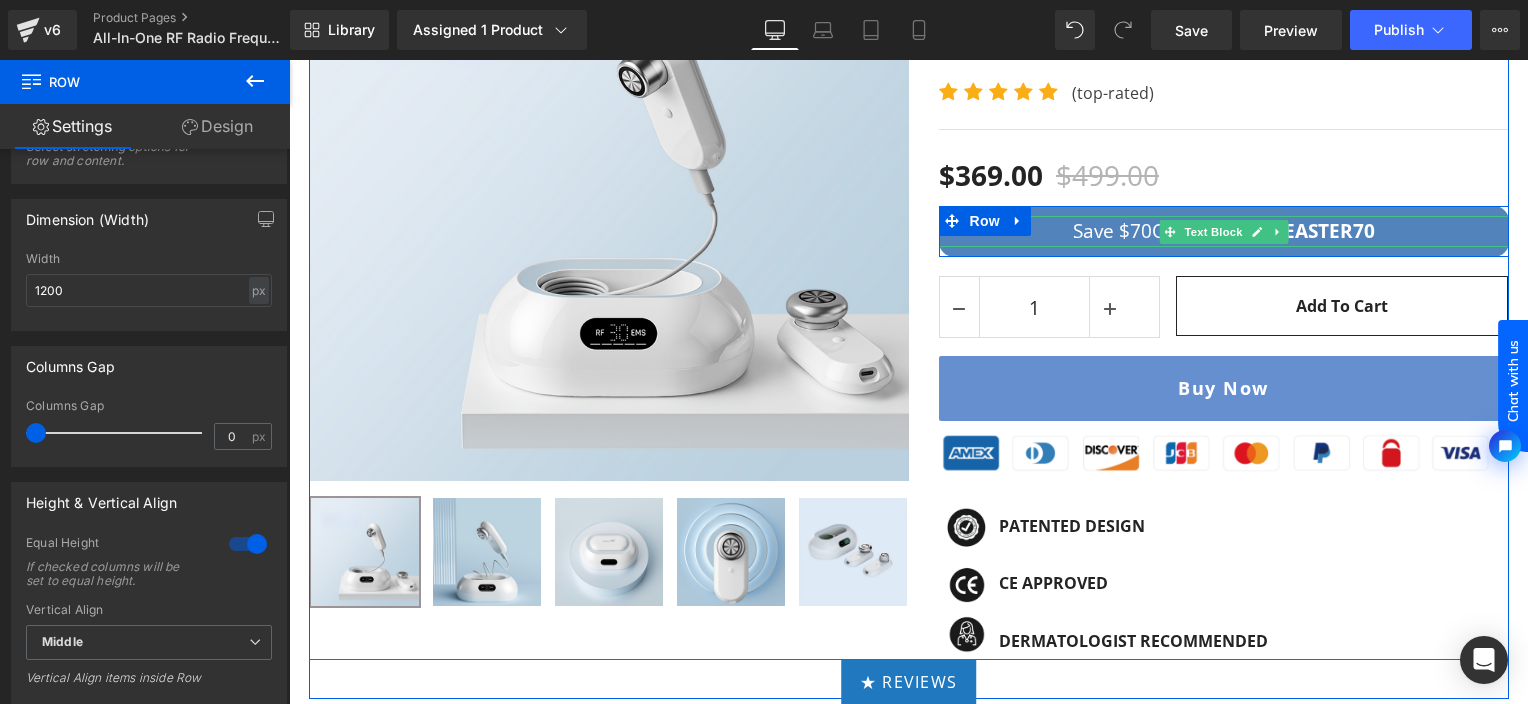 click on "Save $70OFF with code:  EASTER70" at bounding box center (1224, 231) 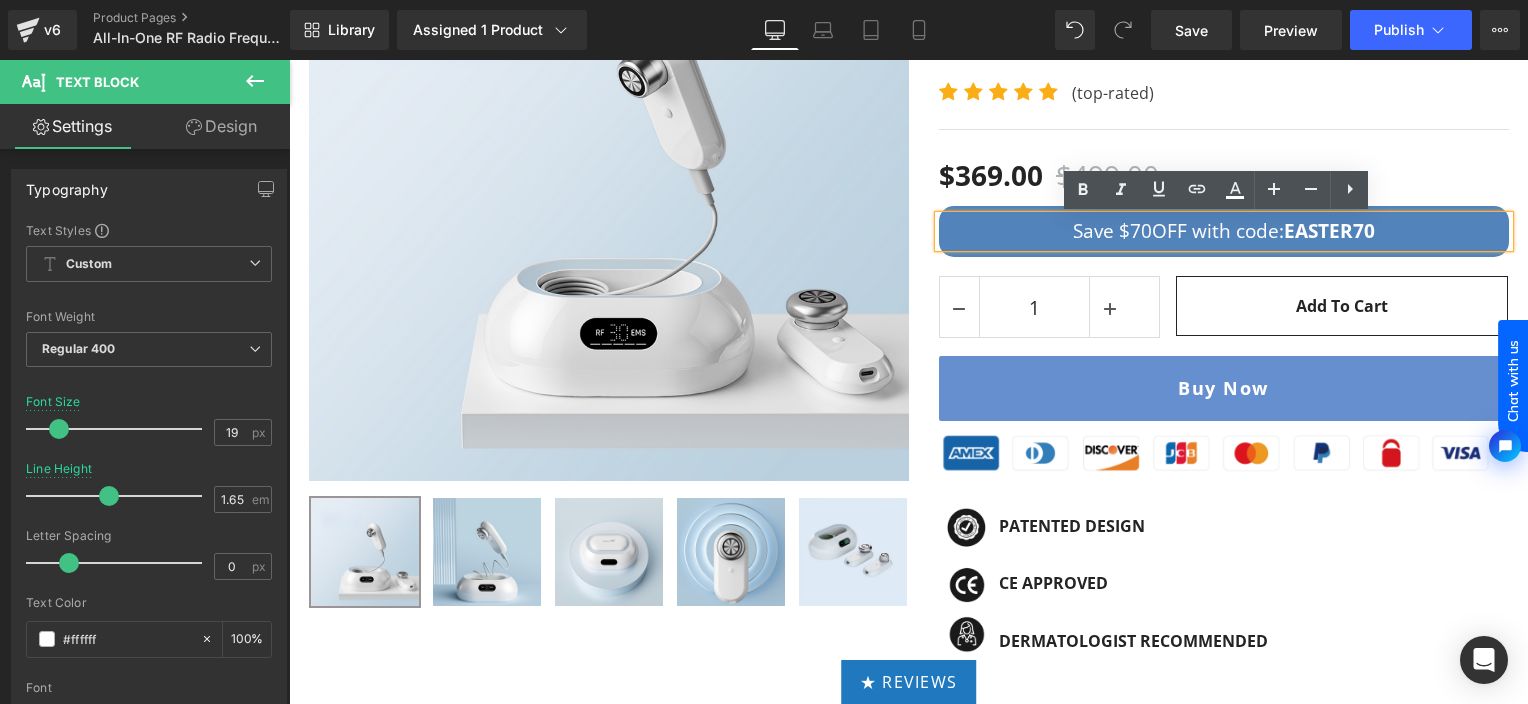 click on "Save $70OFF with code:  EASTER70 Text Block         Row" at bounding box center (1224, 231) 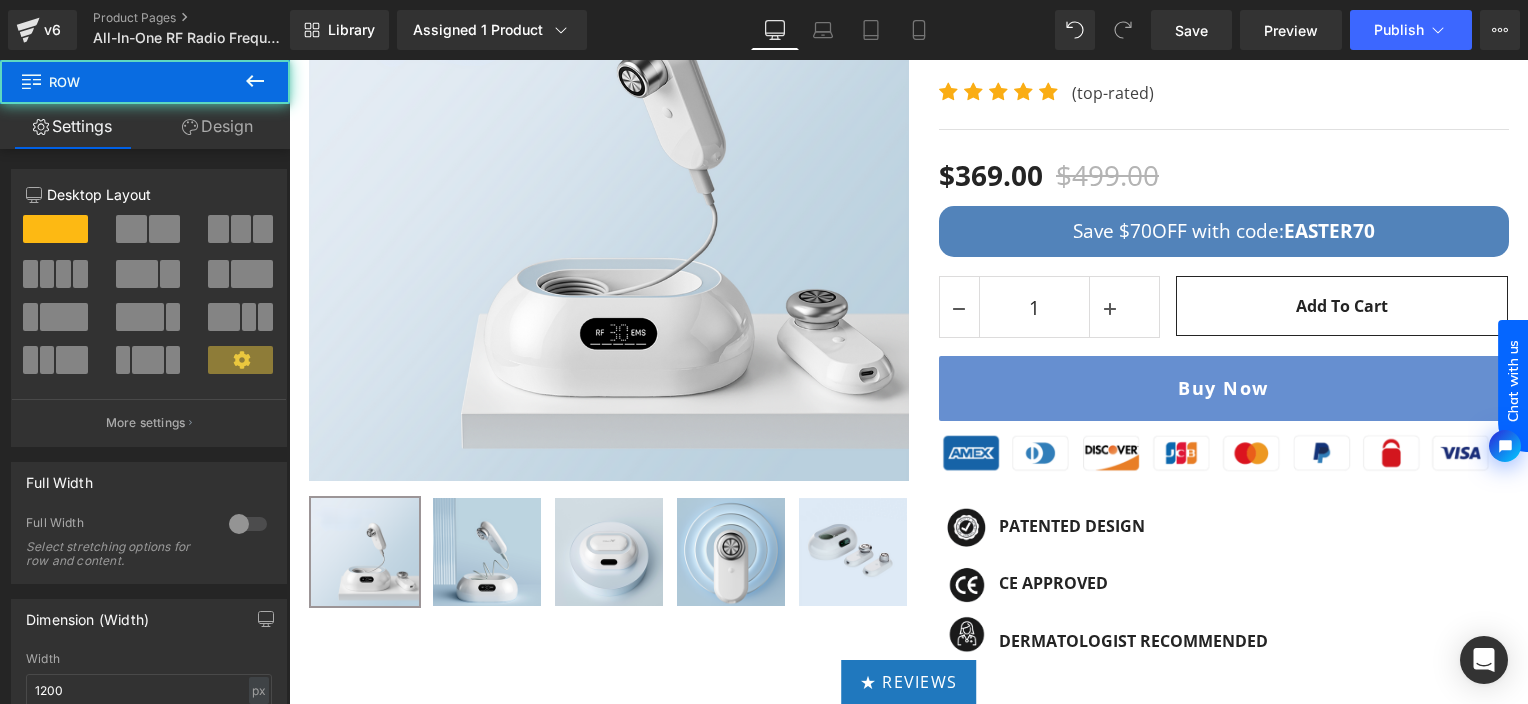 click on "Save $70OFF with code:  EASTER70 Text Block         Row" at bounding box center (1224, 231) 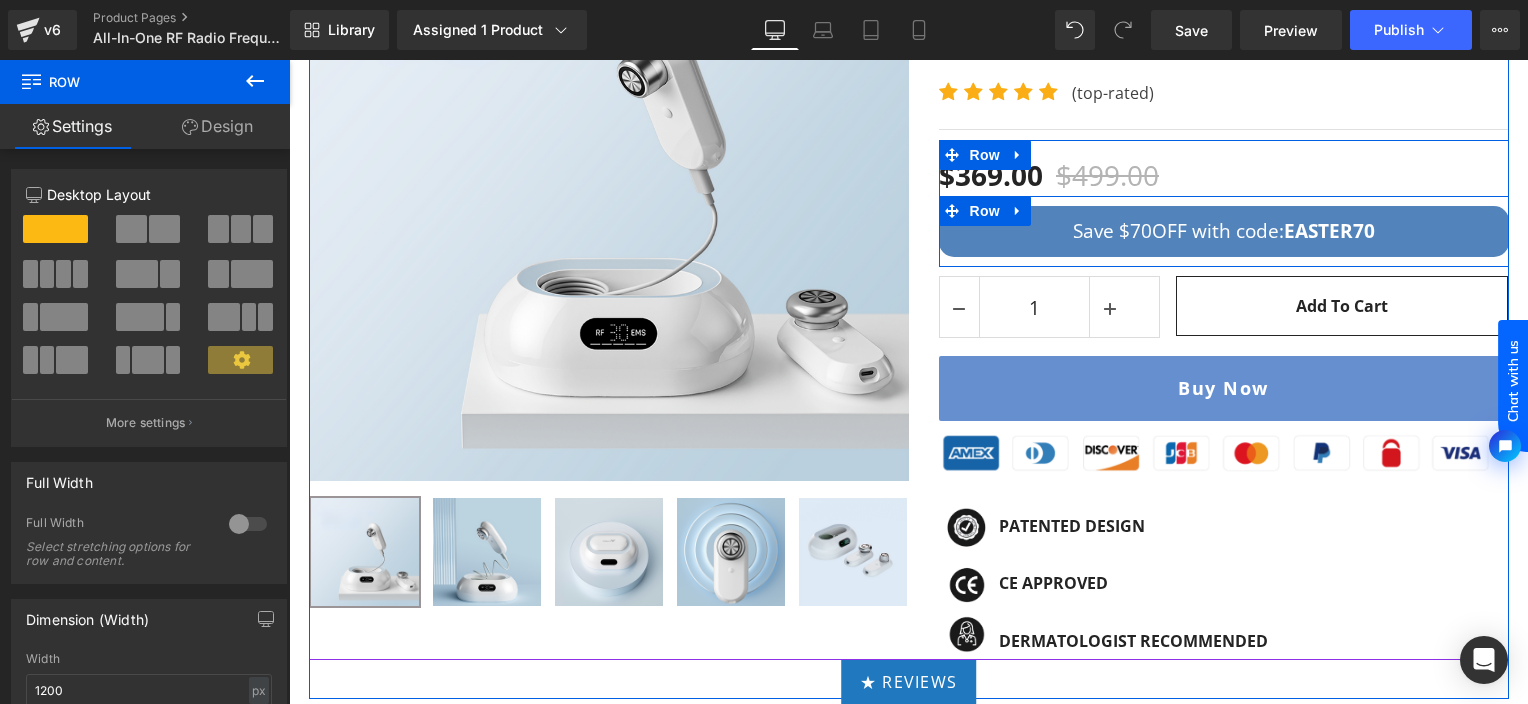 click 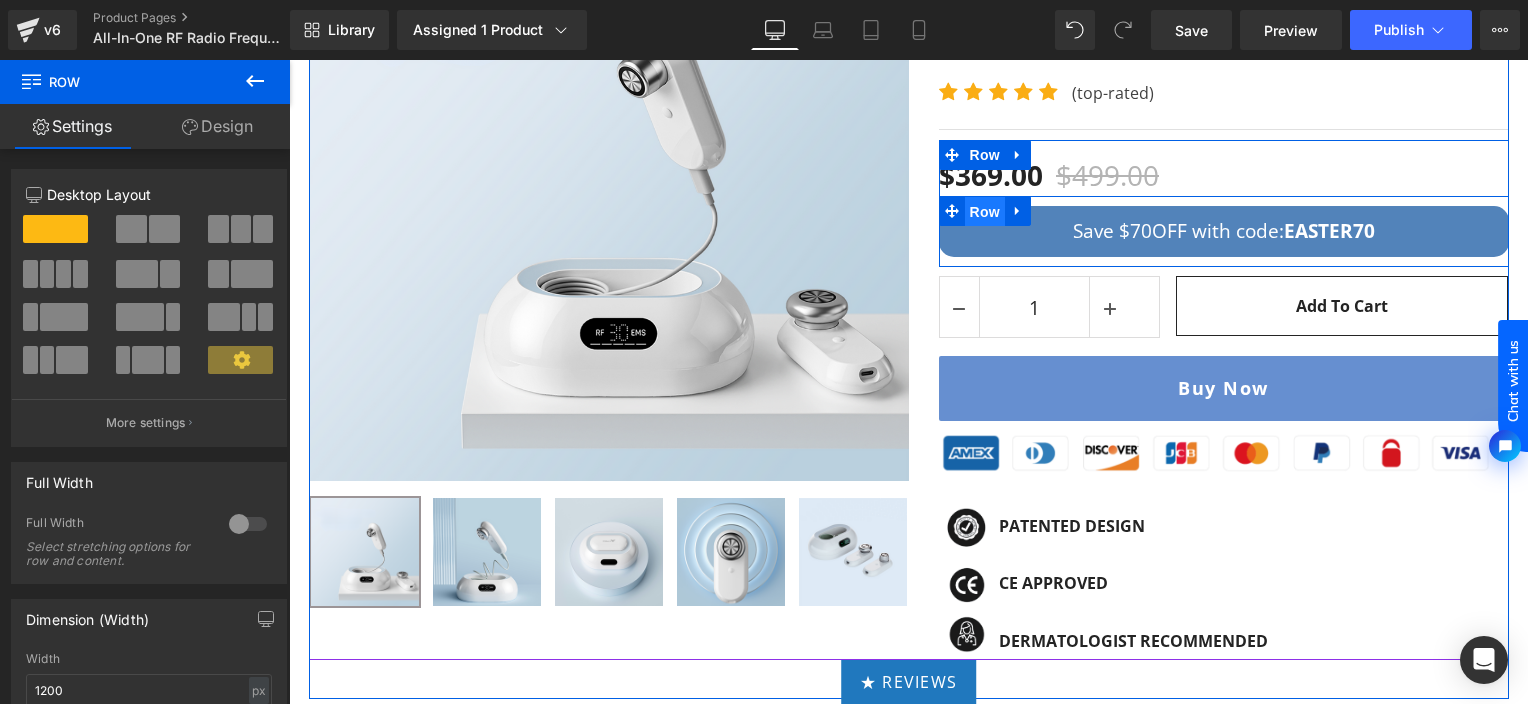 click on "Row" at bounding box center (985, 212) 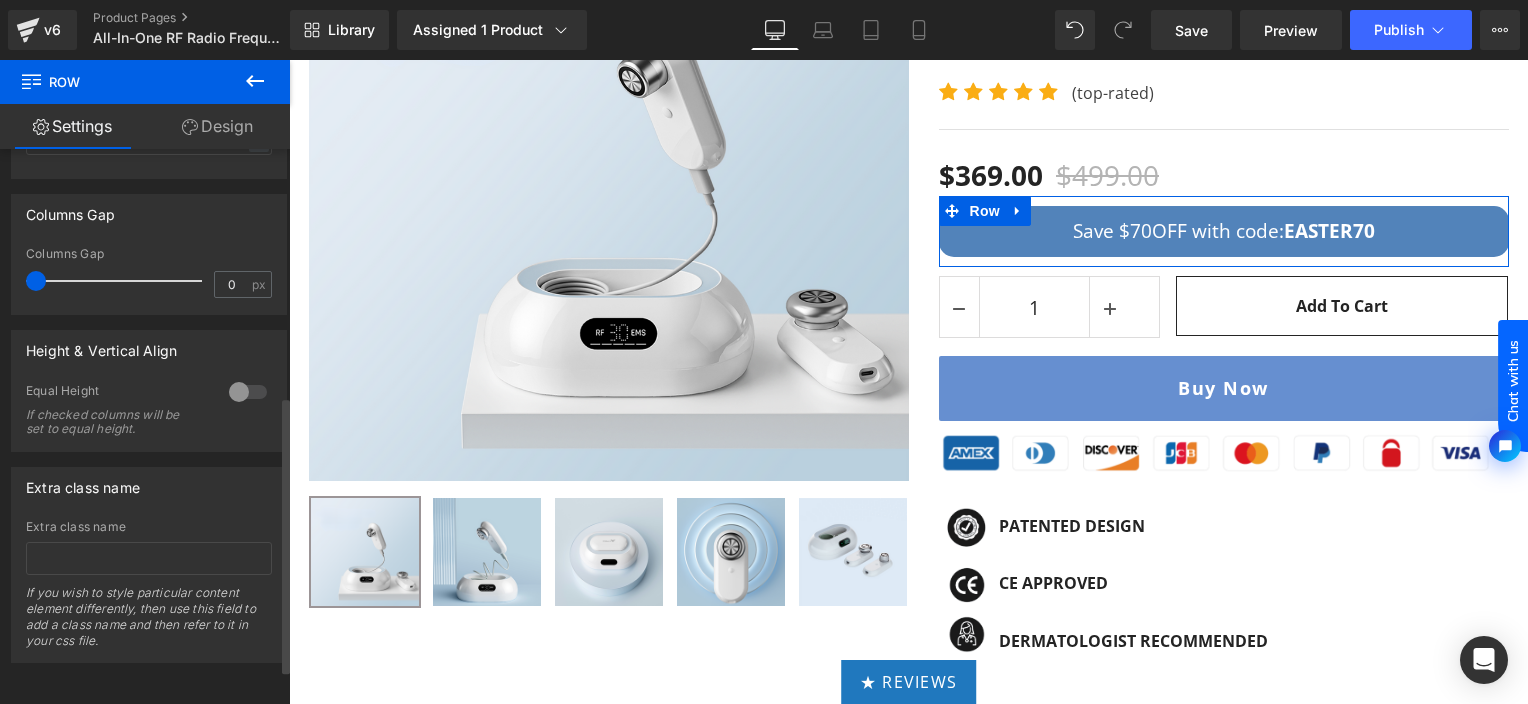 scroll, scrollTop: 465, scrollLeft: 0, axis: vertical 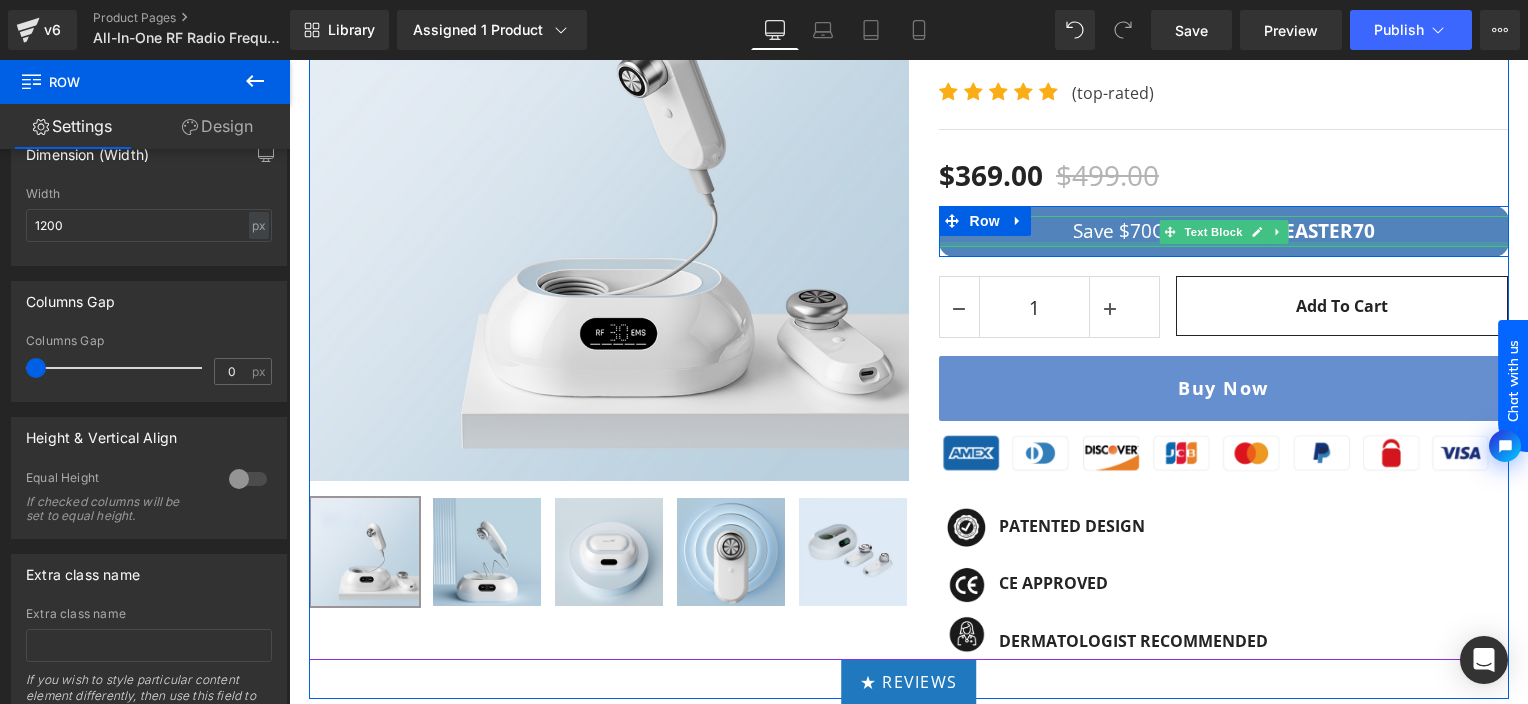 click at bounding box center (1224, 244) 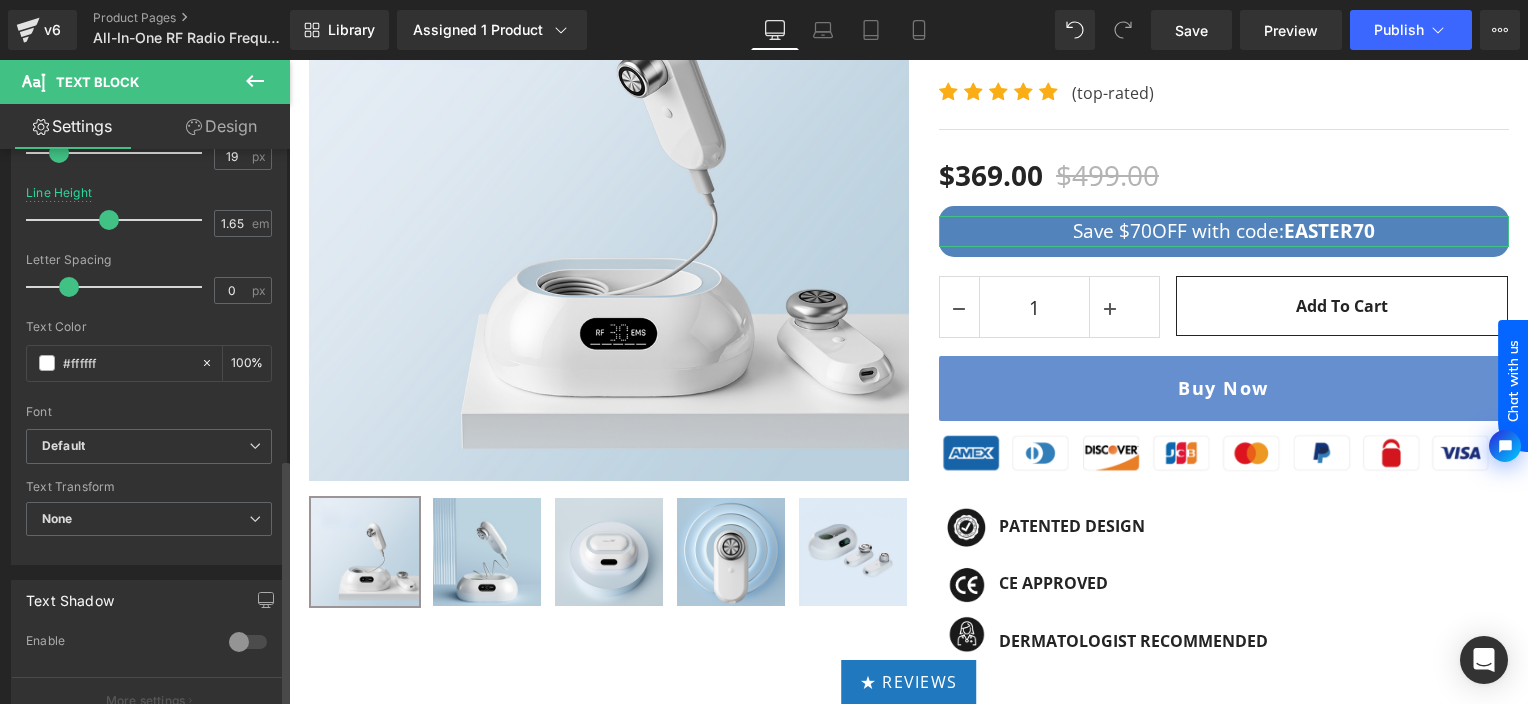 scroll, scrollTop: 700, scrollLeft: 0, axis: vertical 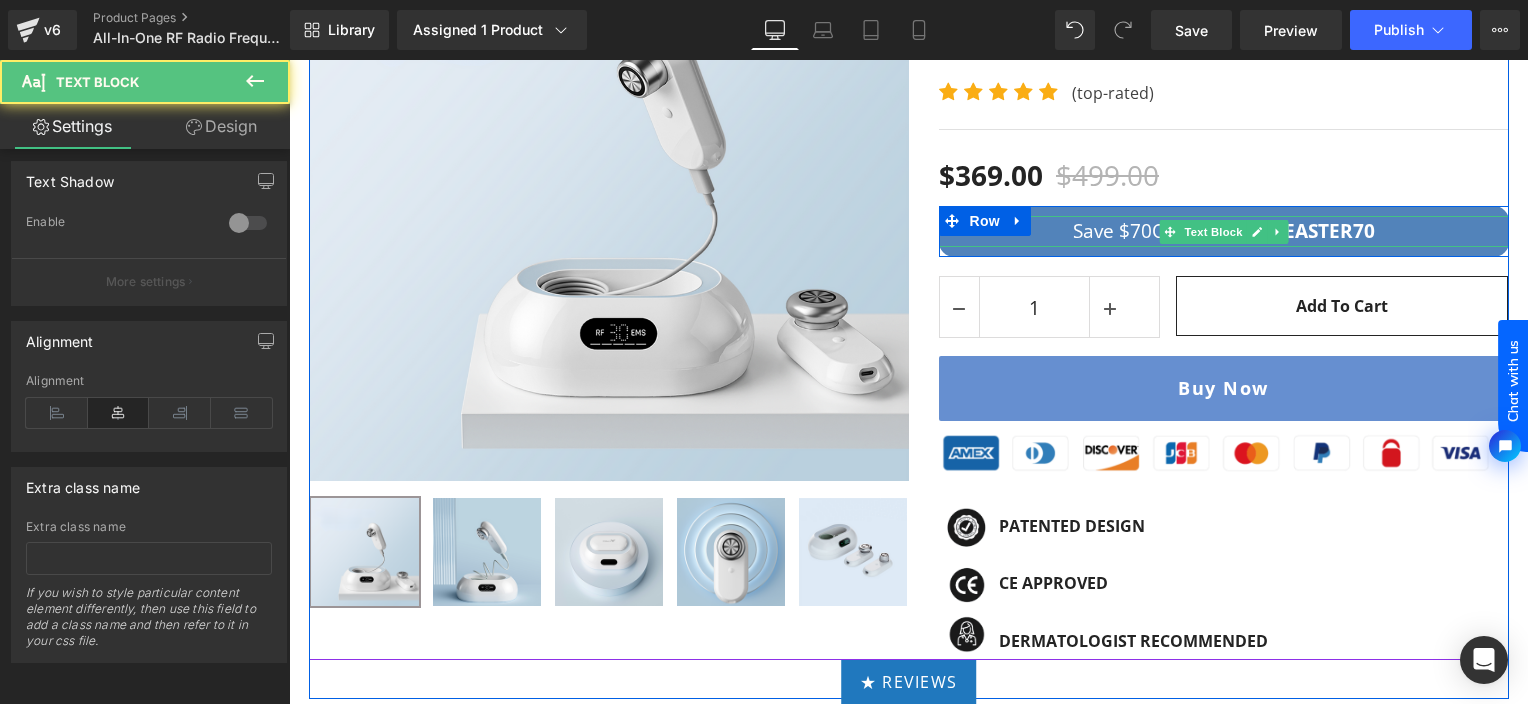 drag, startPoint x: 1437, startPoint y: 223, endPoint x: 303, endPoint y: 77, distance: 1143.36 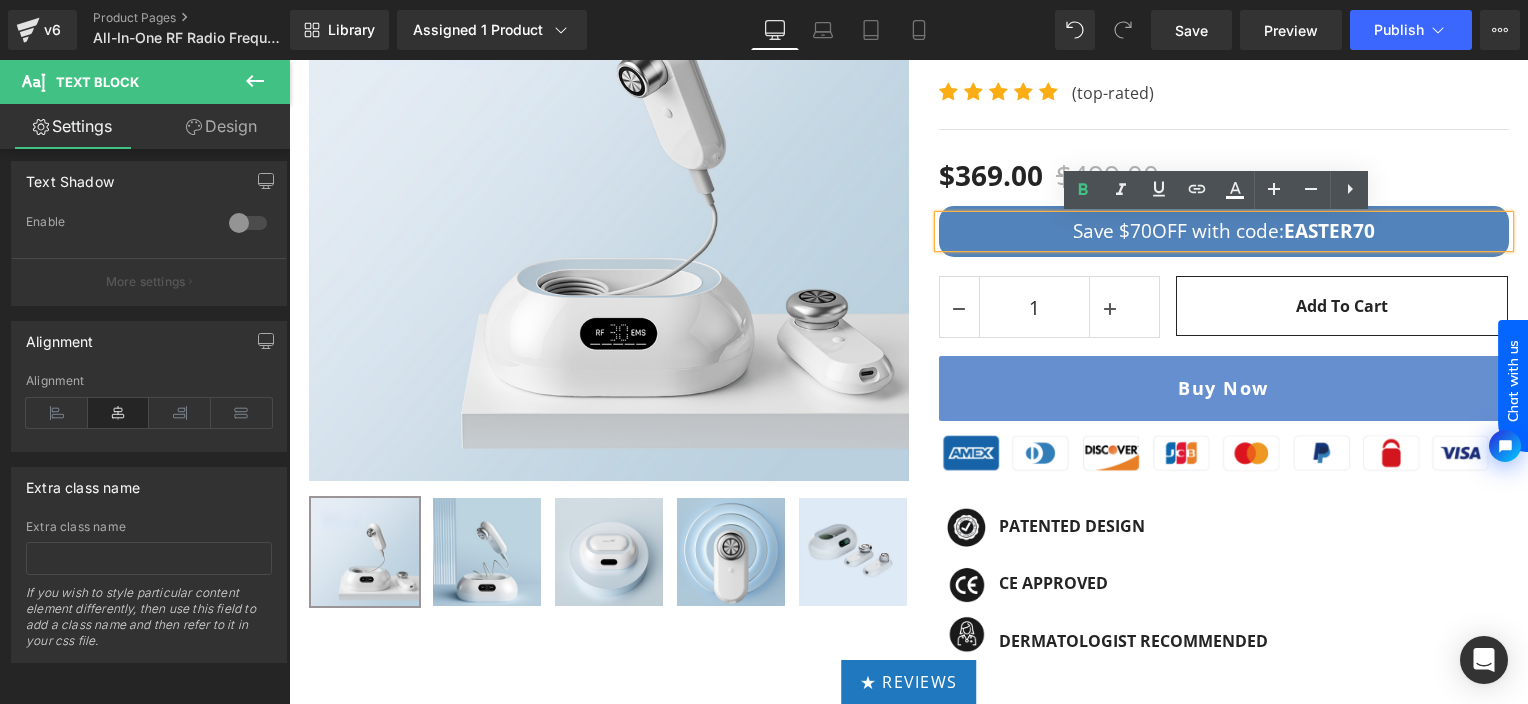 click 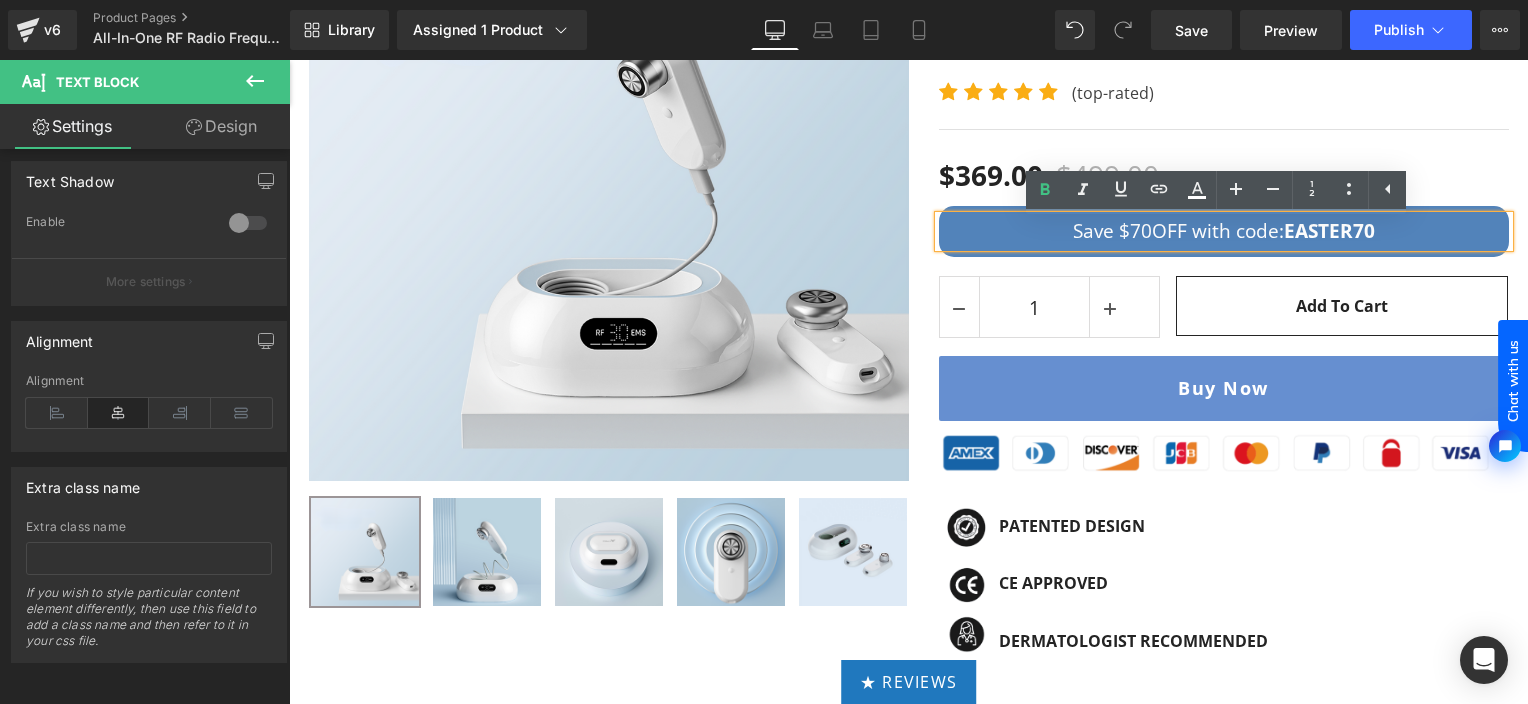 click on "Save $70OFF with code:  EASTER70 Text Block         Row         Row" at bounding box center (1224, 231) 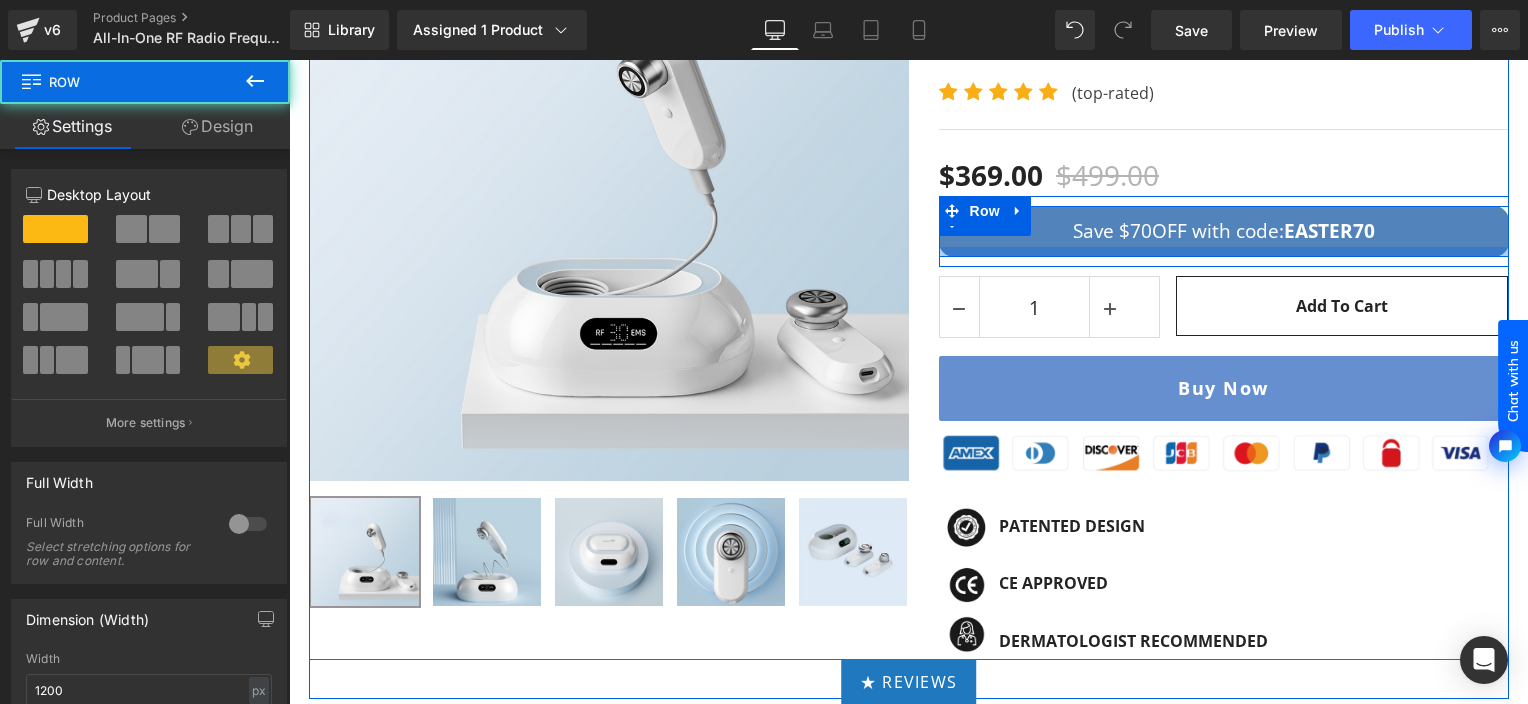 click at bounding box center [1224, 252] 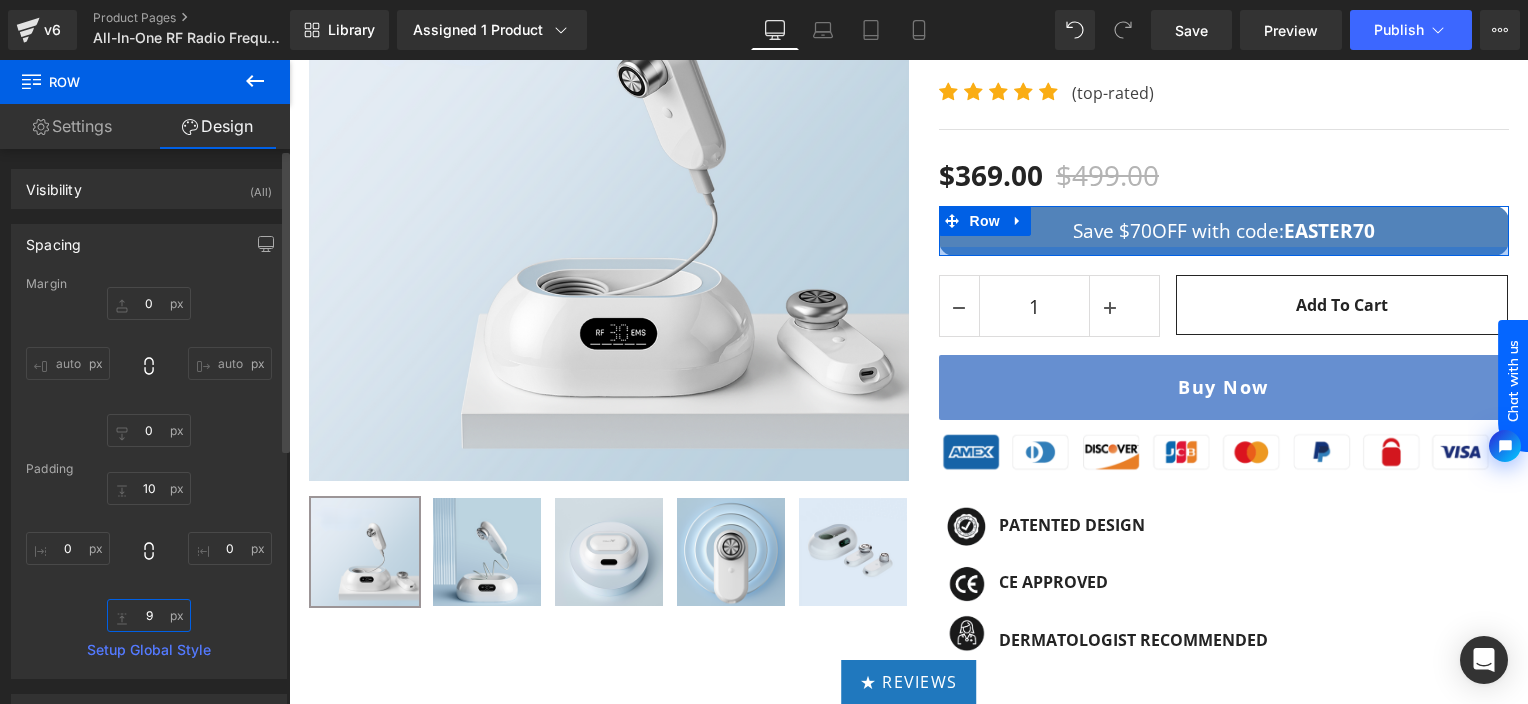 click on "9" at bounding box center [149, 615] 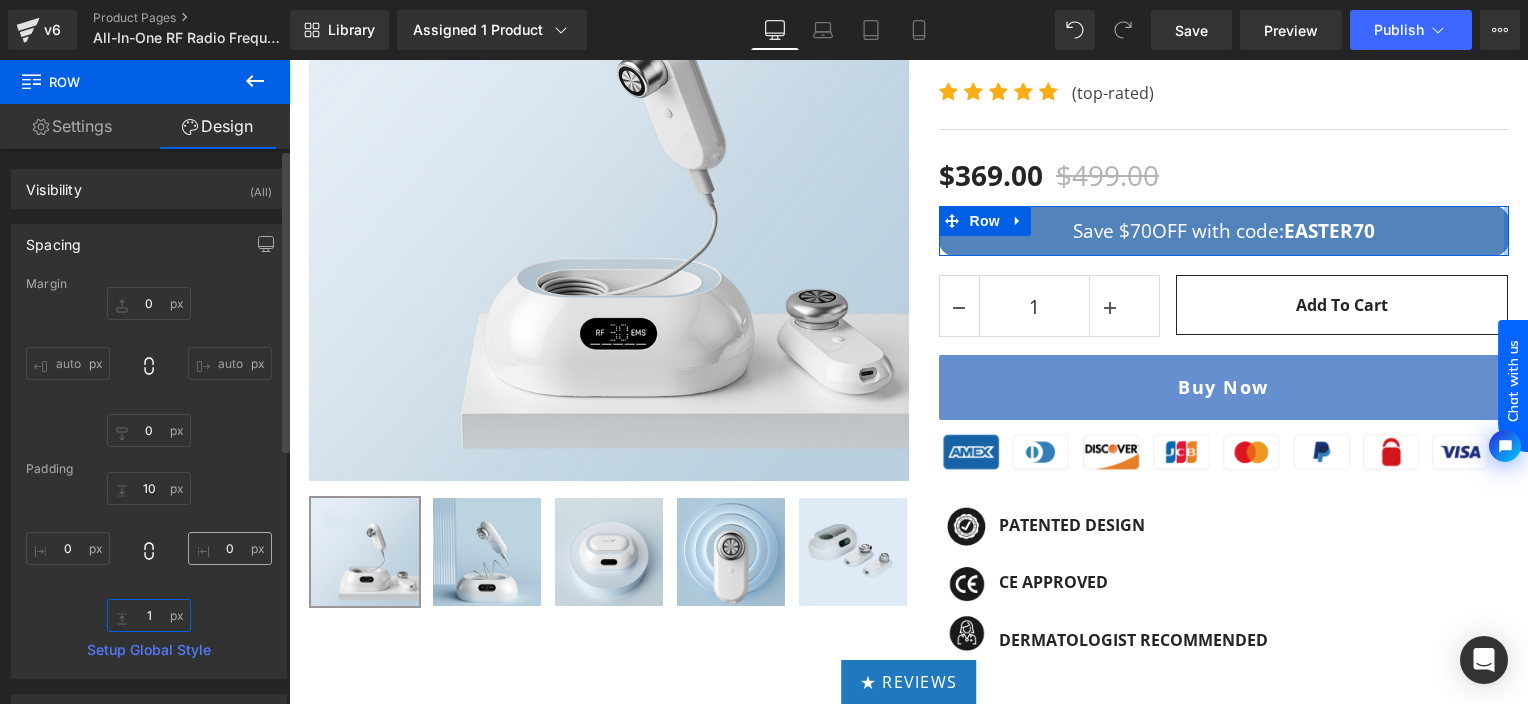 type on "10" 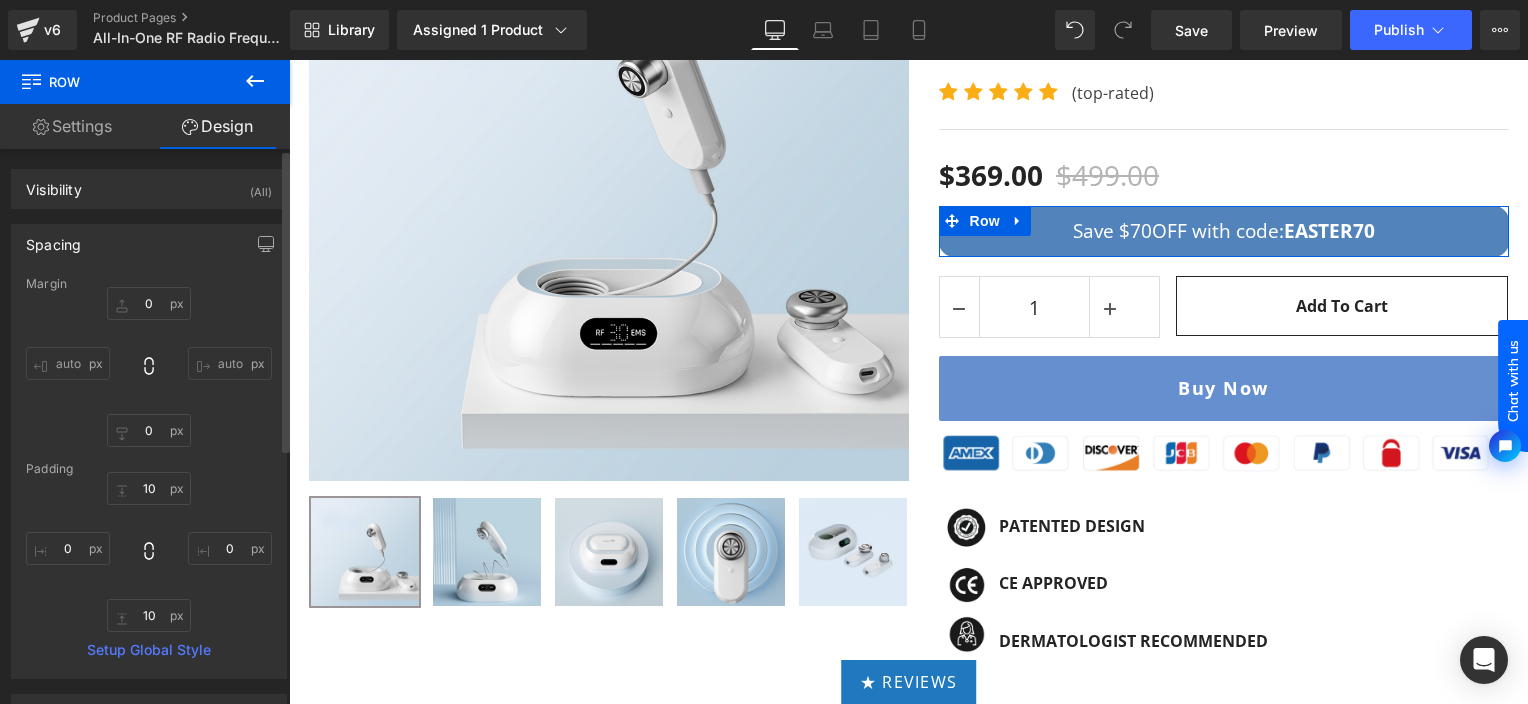 click on "Spacing" at bounding box center (149, 244) 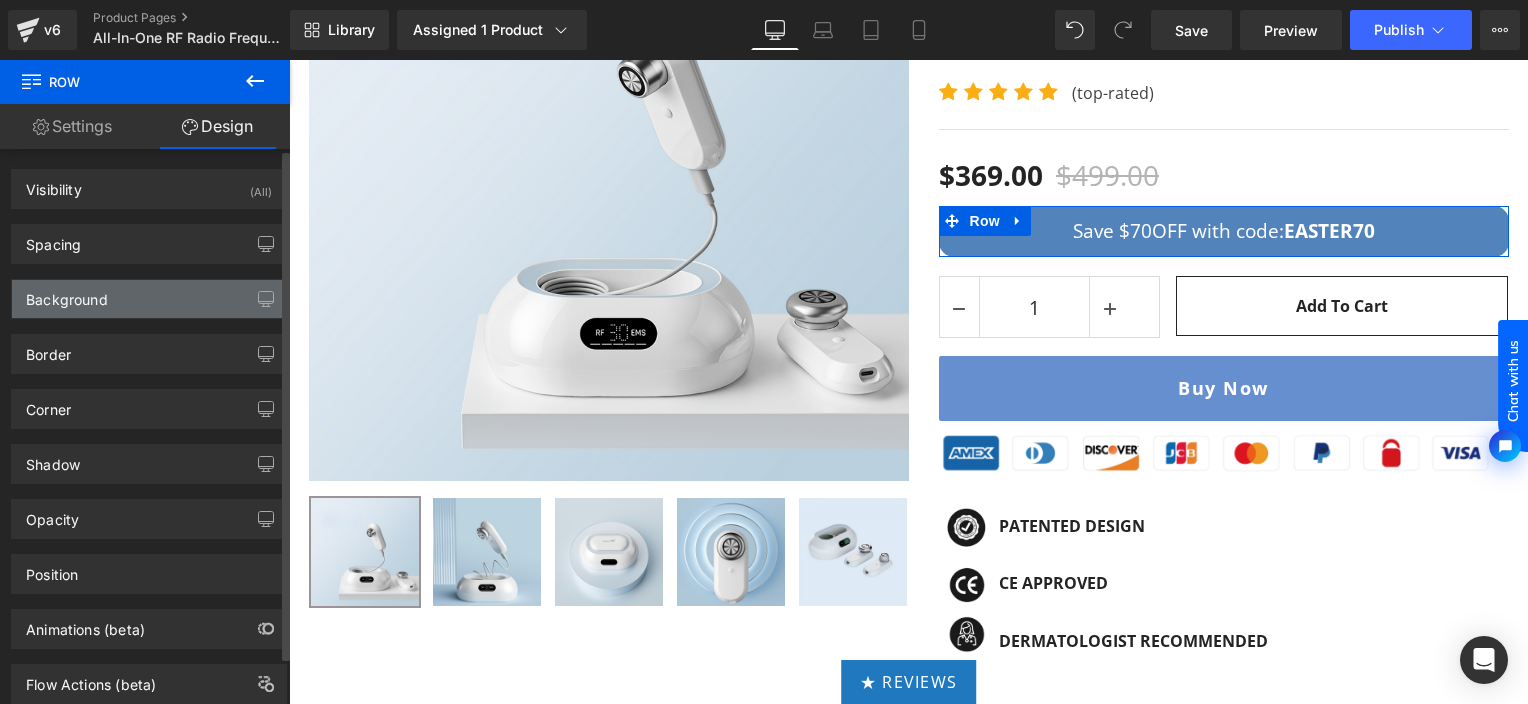 click on "Background" at bounding box center (67, 294) 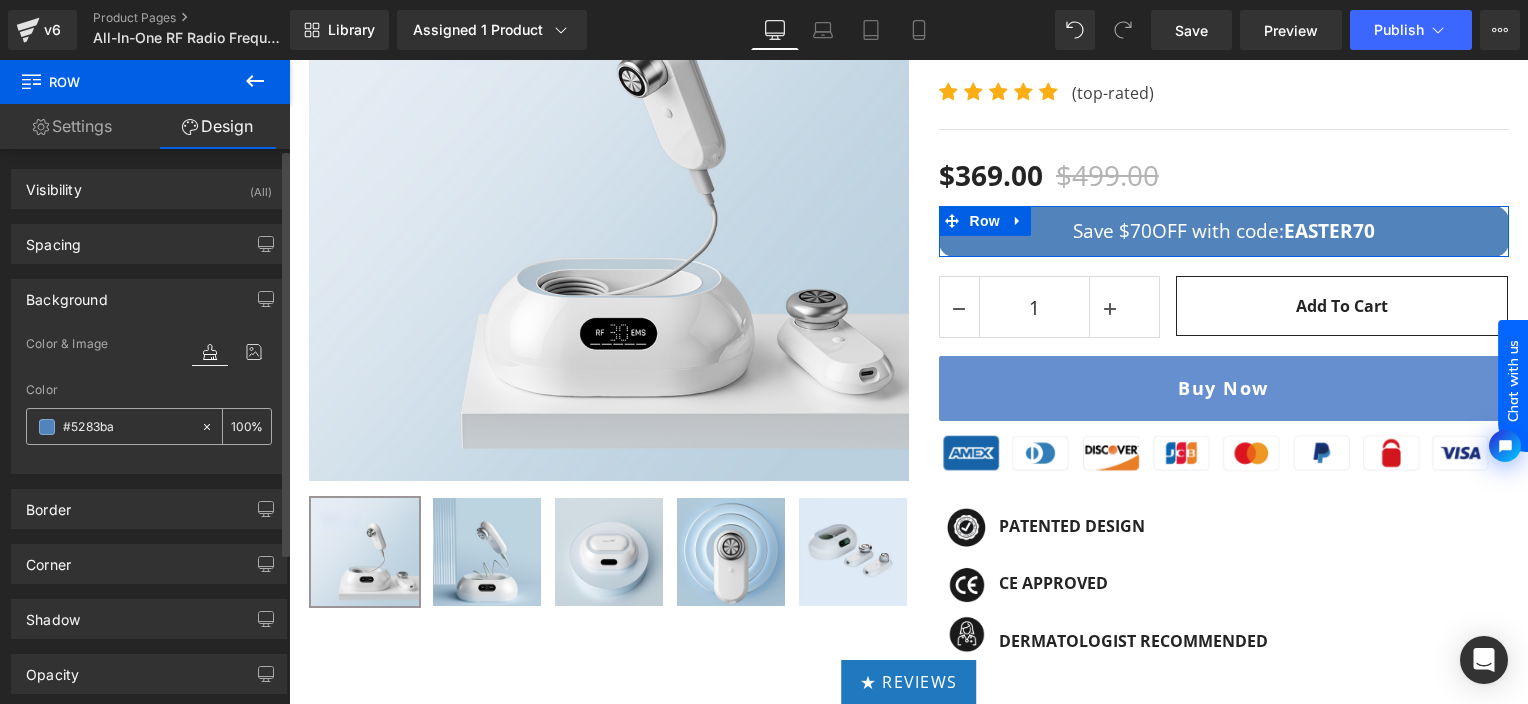 click at bounding box center (47, 427) 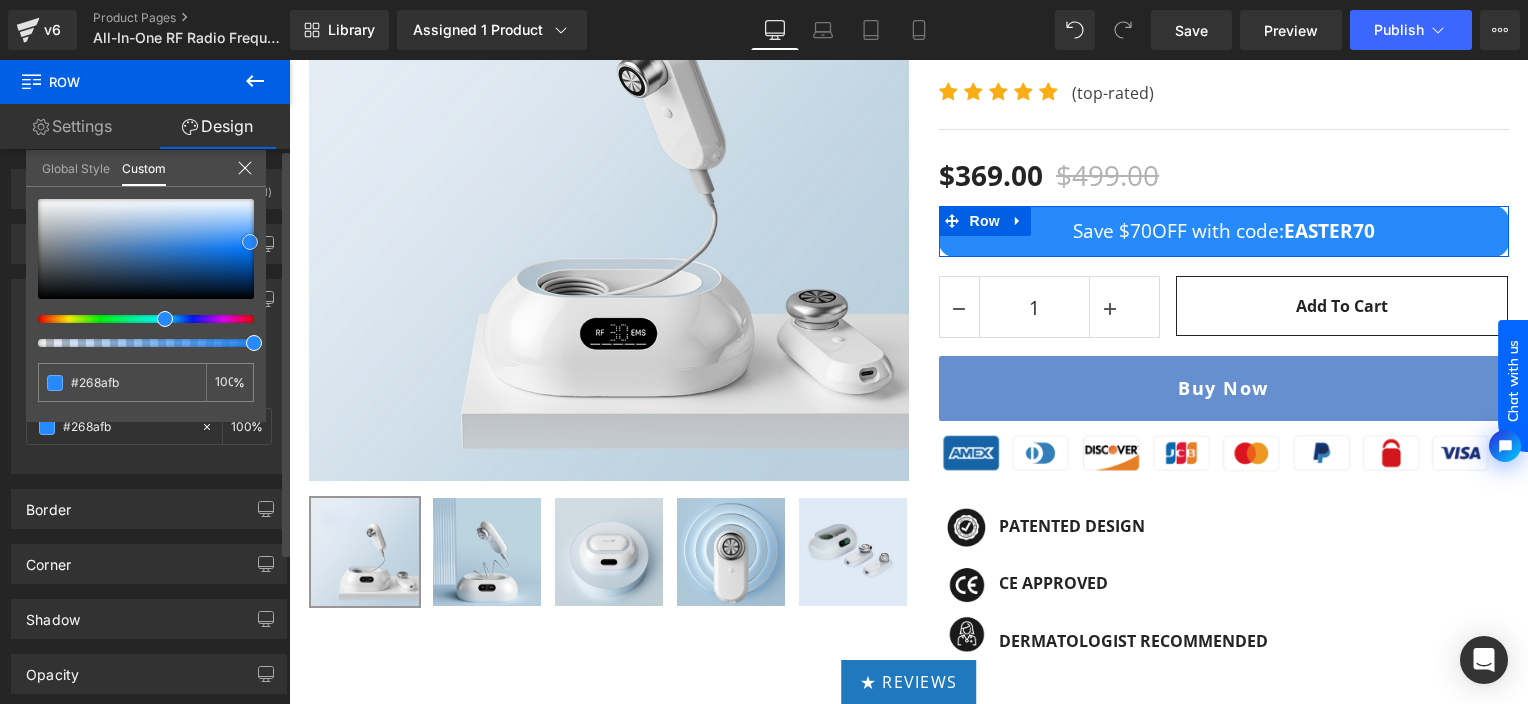drag, startPoint x: 132, startPoint y: 249, endPoint x: 27, endPoint y: 186, distance: 122.44999 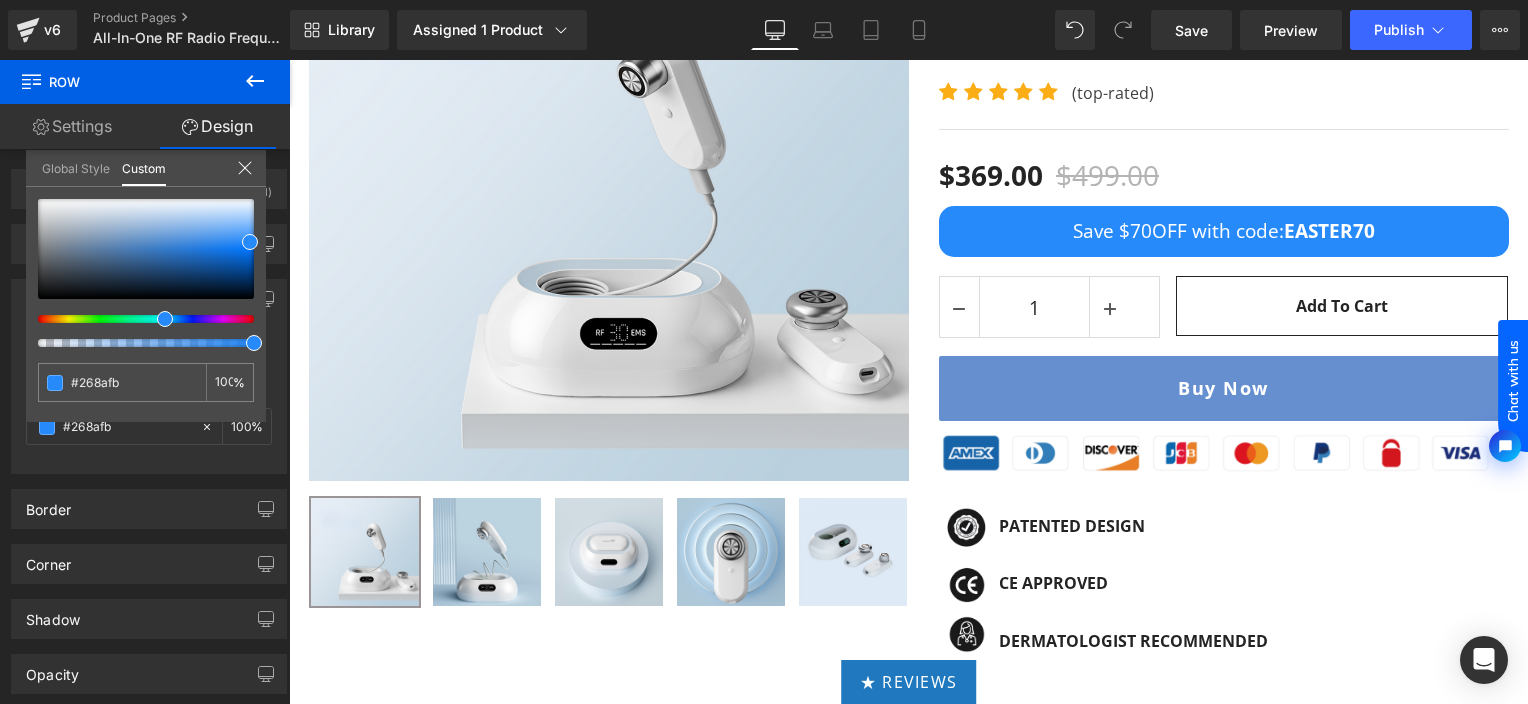 click on "Skip to content
Just added to your cart
Qty:
View cart ( )
Continue shopping
Submit
Close search
Free Shipping | Tax-Free | 60-Day Returns & Exchanges
Home
Best Sellers
Extra 10%OFF" at bounding box center [908, 6633] 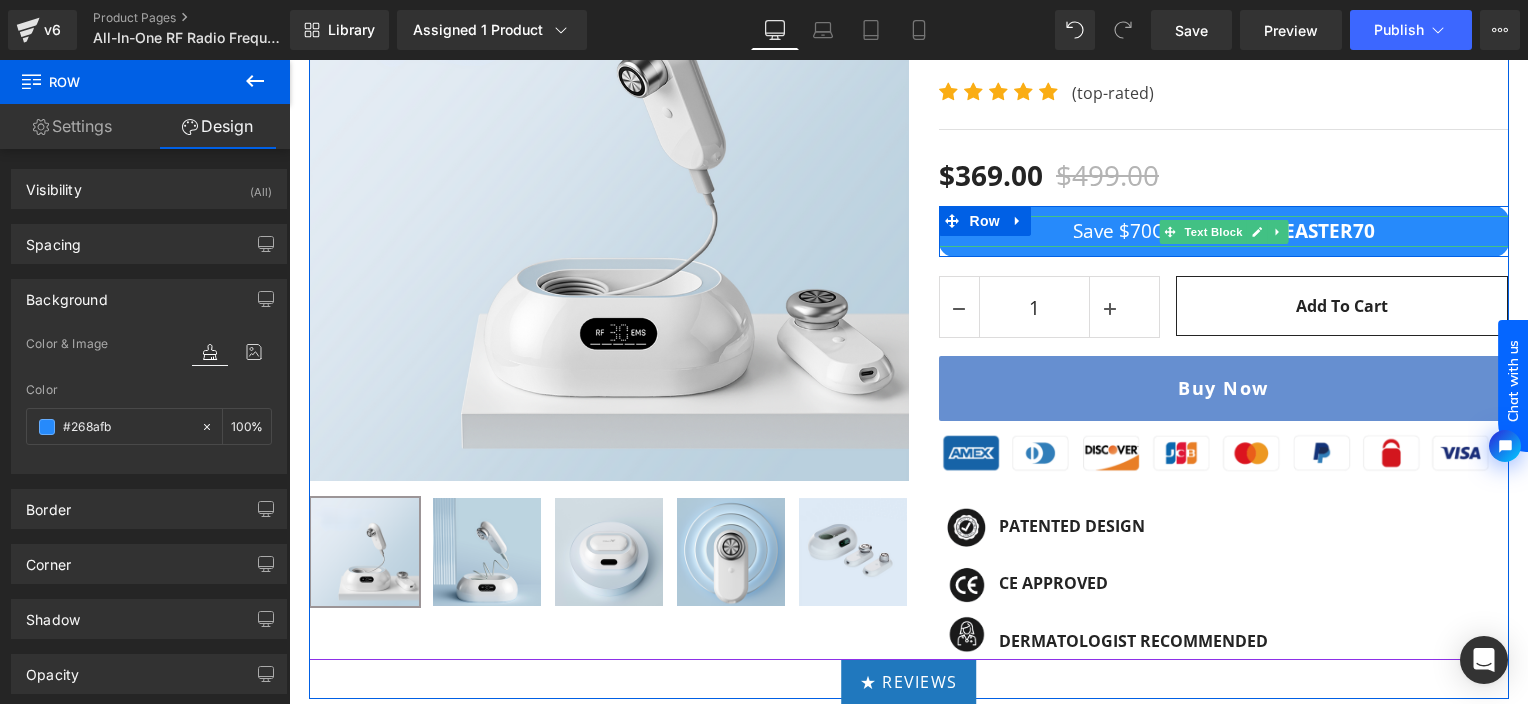 click on "EASTER70" at bounding box center [1329, 231] 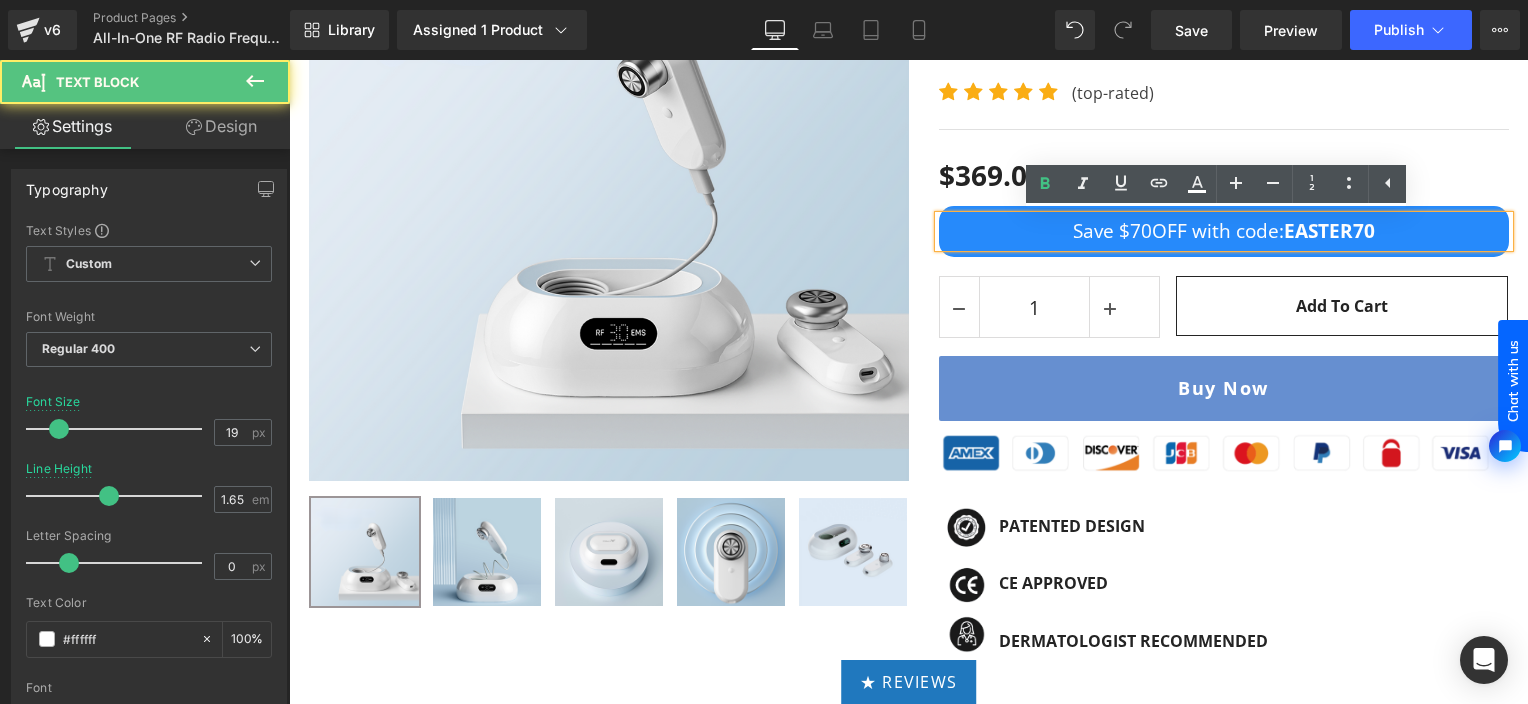 click on "EASTER70" at bounding box center (1329, 231) 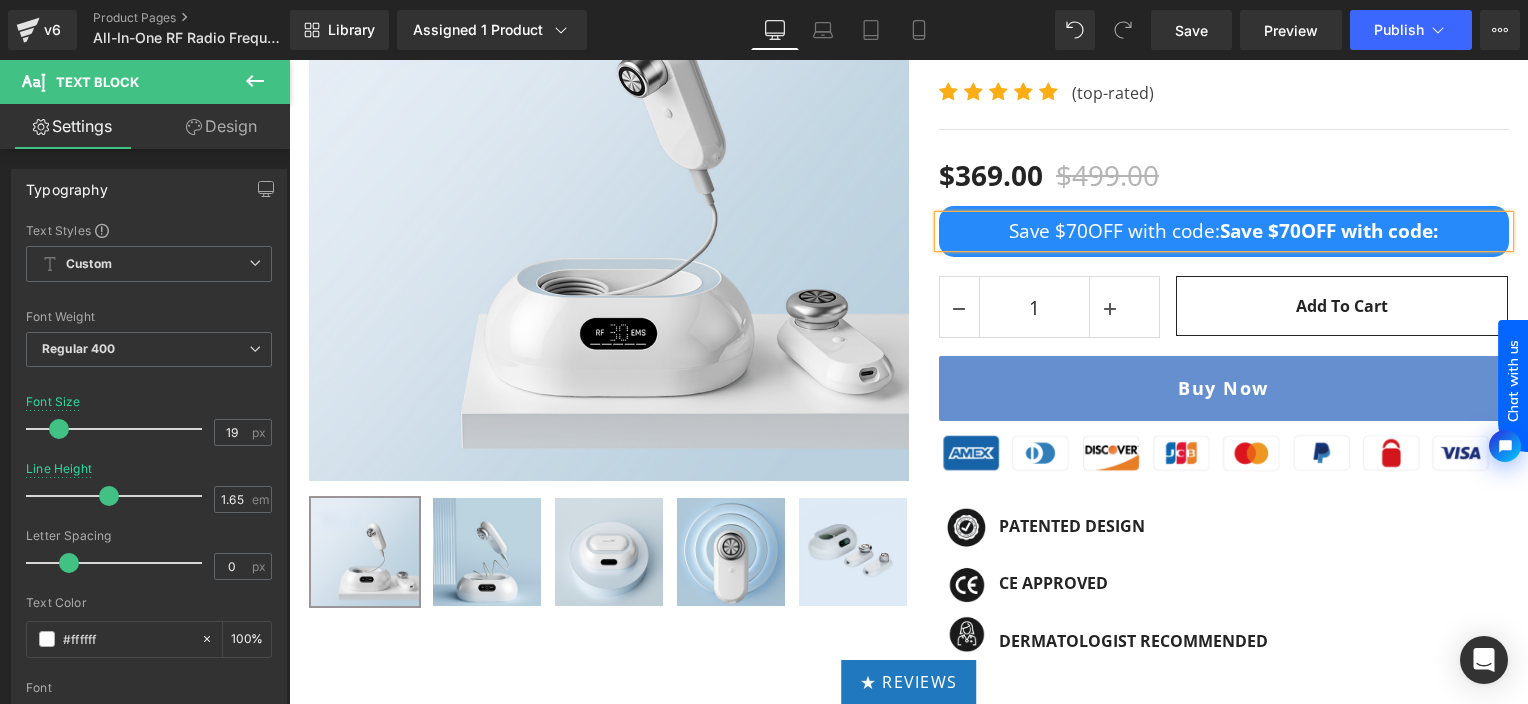 click on "Save $70OFF with code:" at bounding box center (1329, 231) 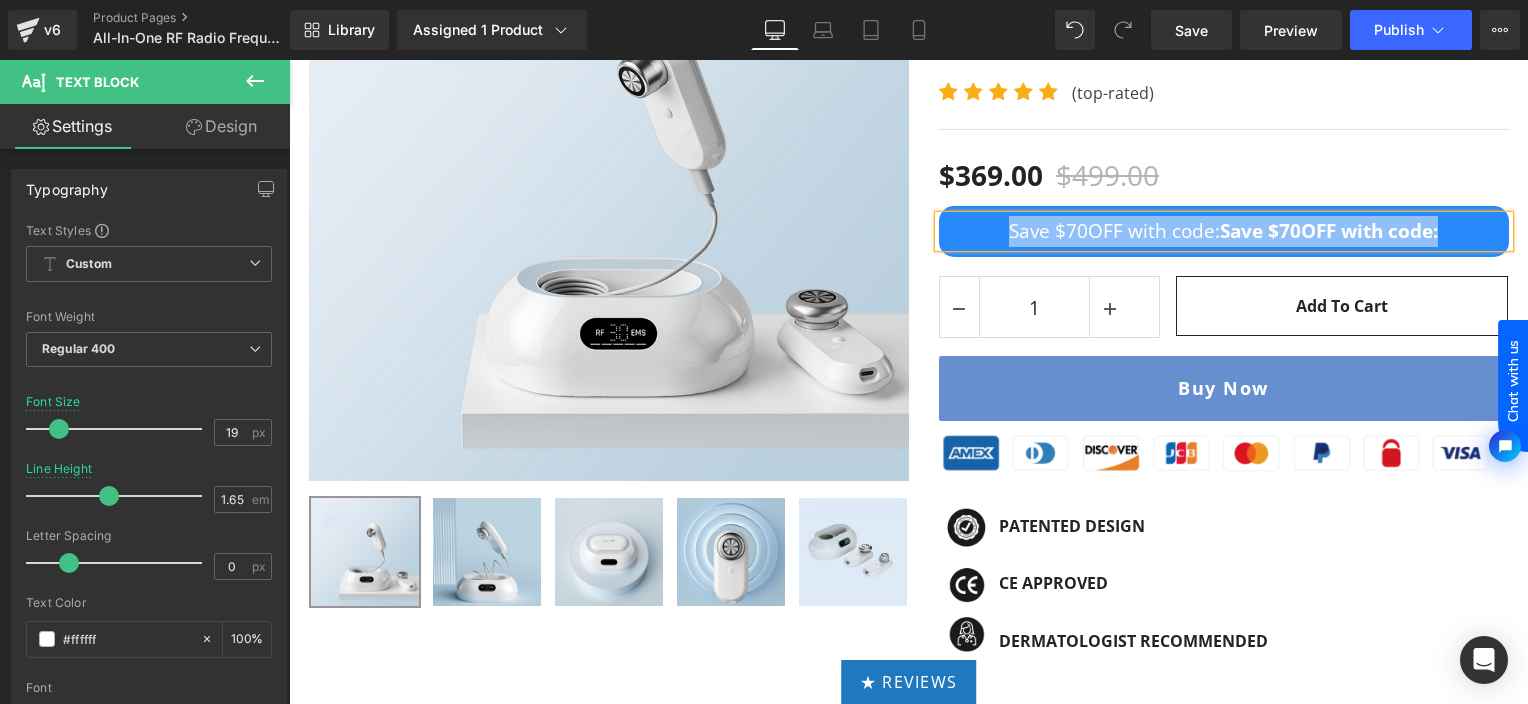 copy on "Save $70OFF with code:  Save $70OFF with code:" 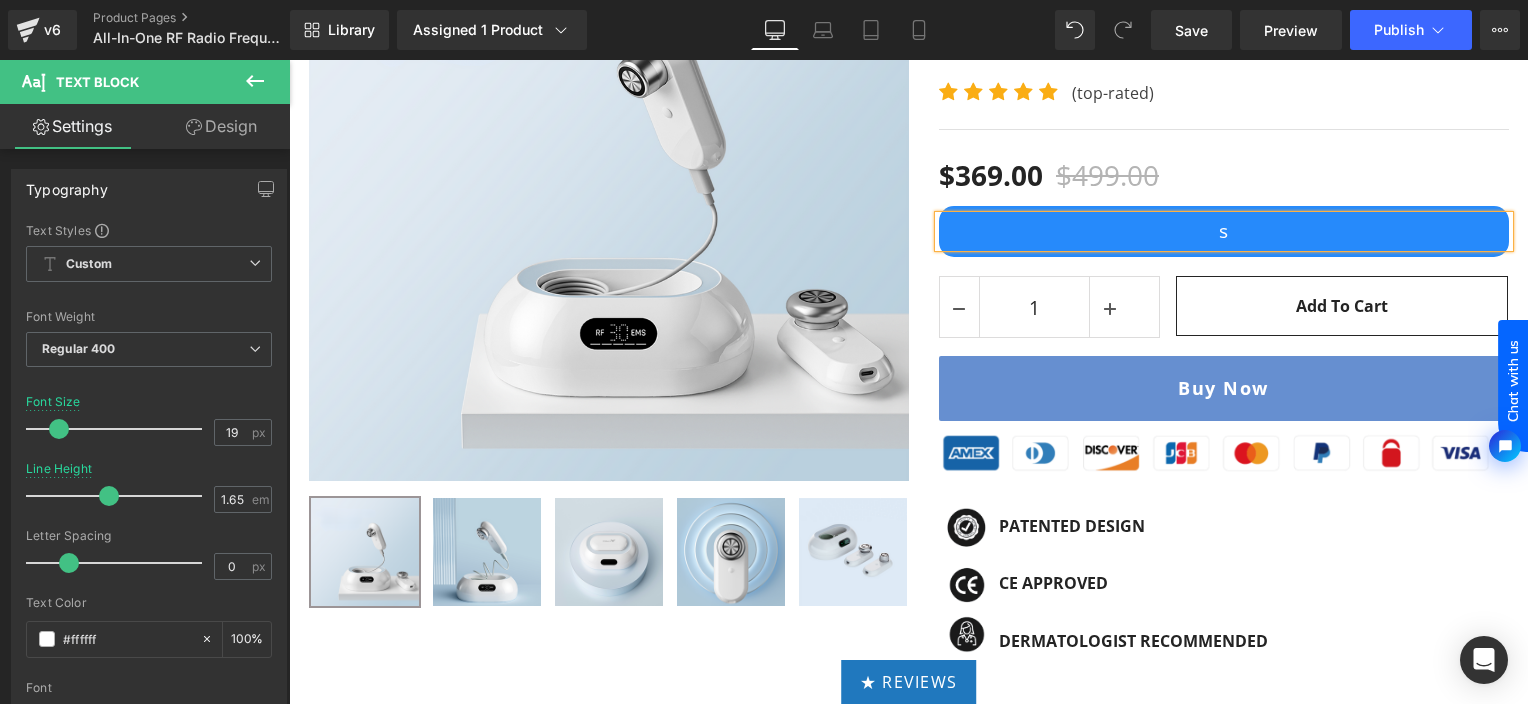 click on "$369.00
$499.00" at bounding box center [1224, 175] 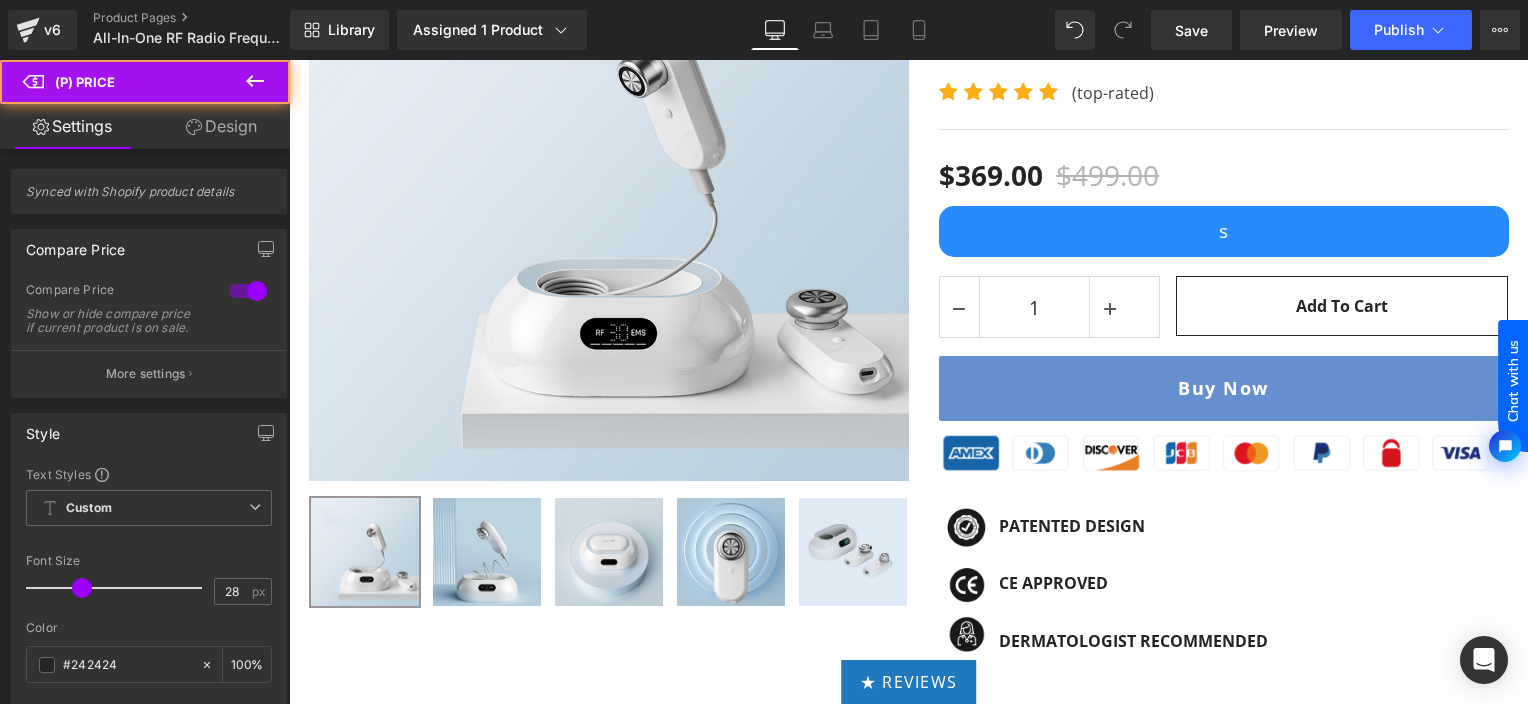 click on "Text Block" at bounding box center [1213, 232] 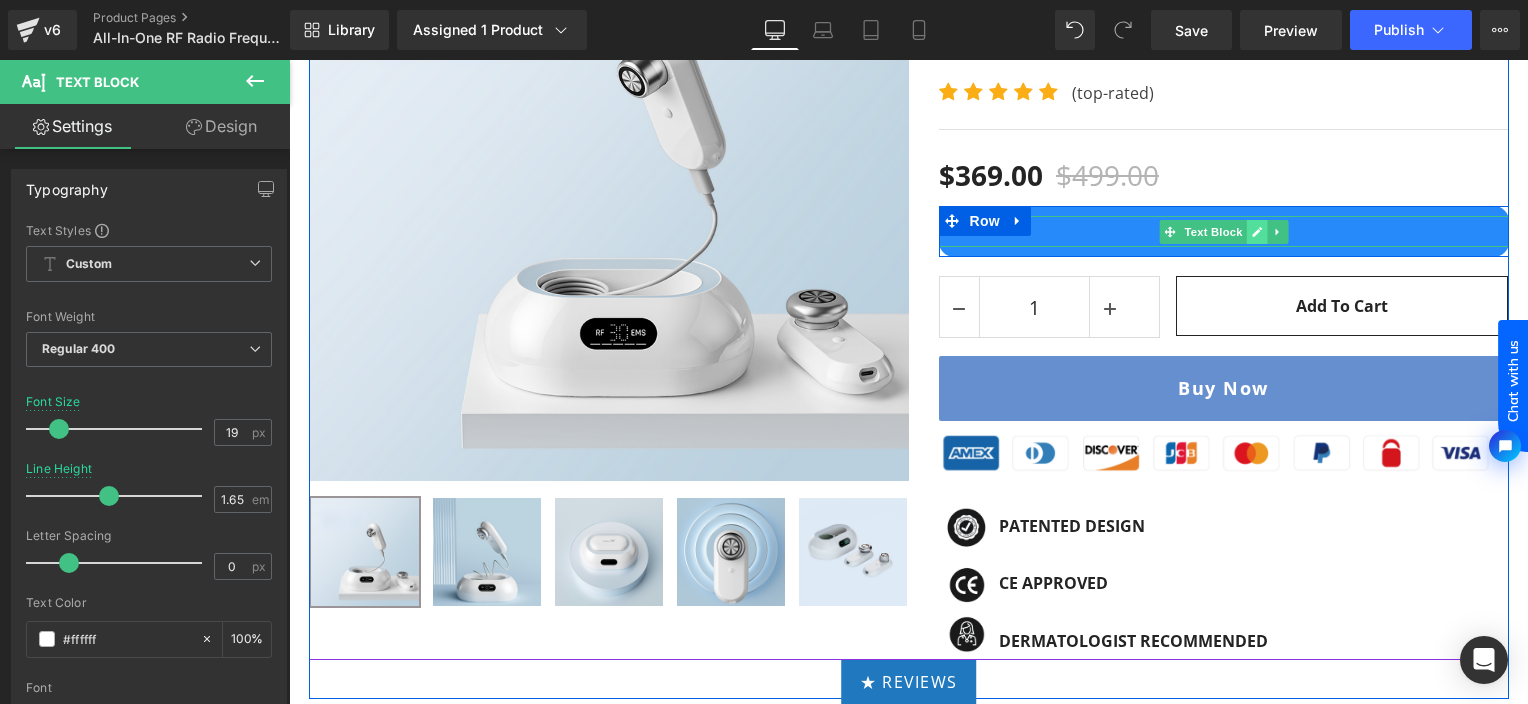 click 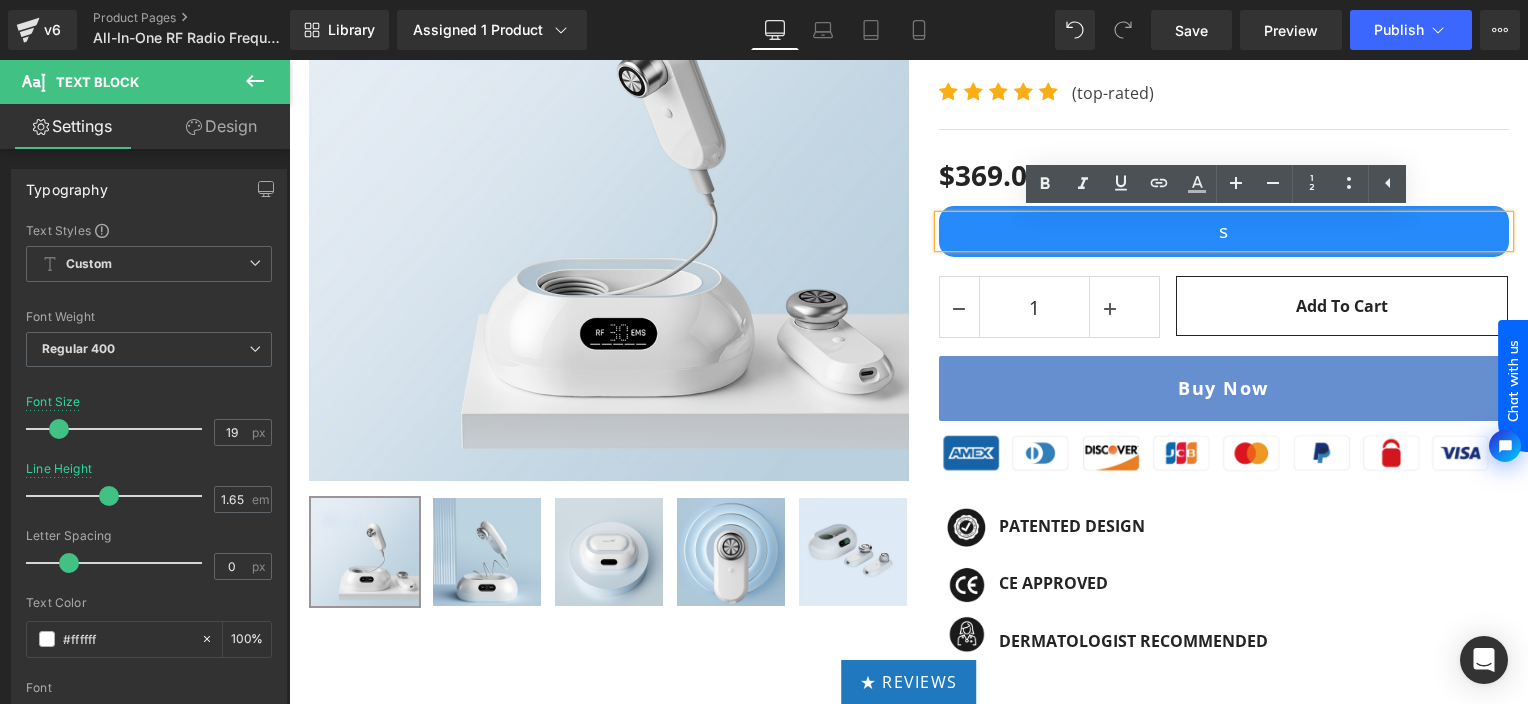 click on "s" at bounding box center (1224, 231) 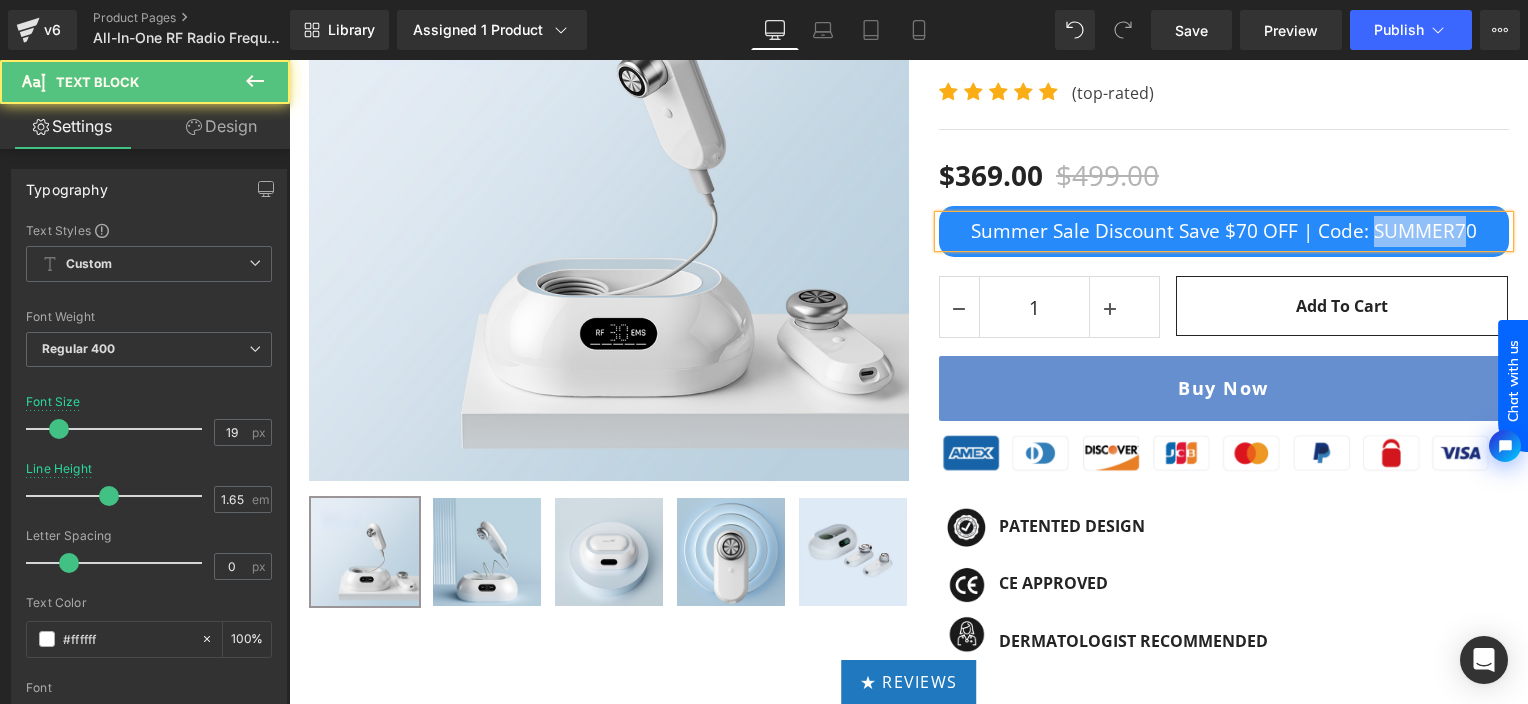 drag, startPoint x: 2544, startPoint y: 376, endPoint x: 1469, endPoint y: 232, distance: 1084.6018 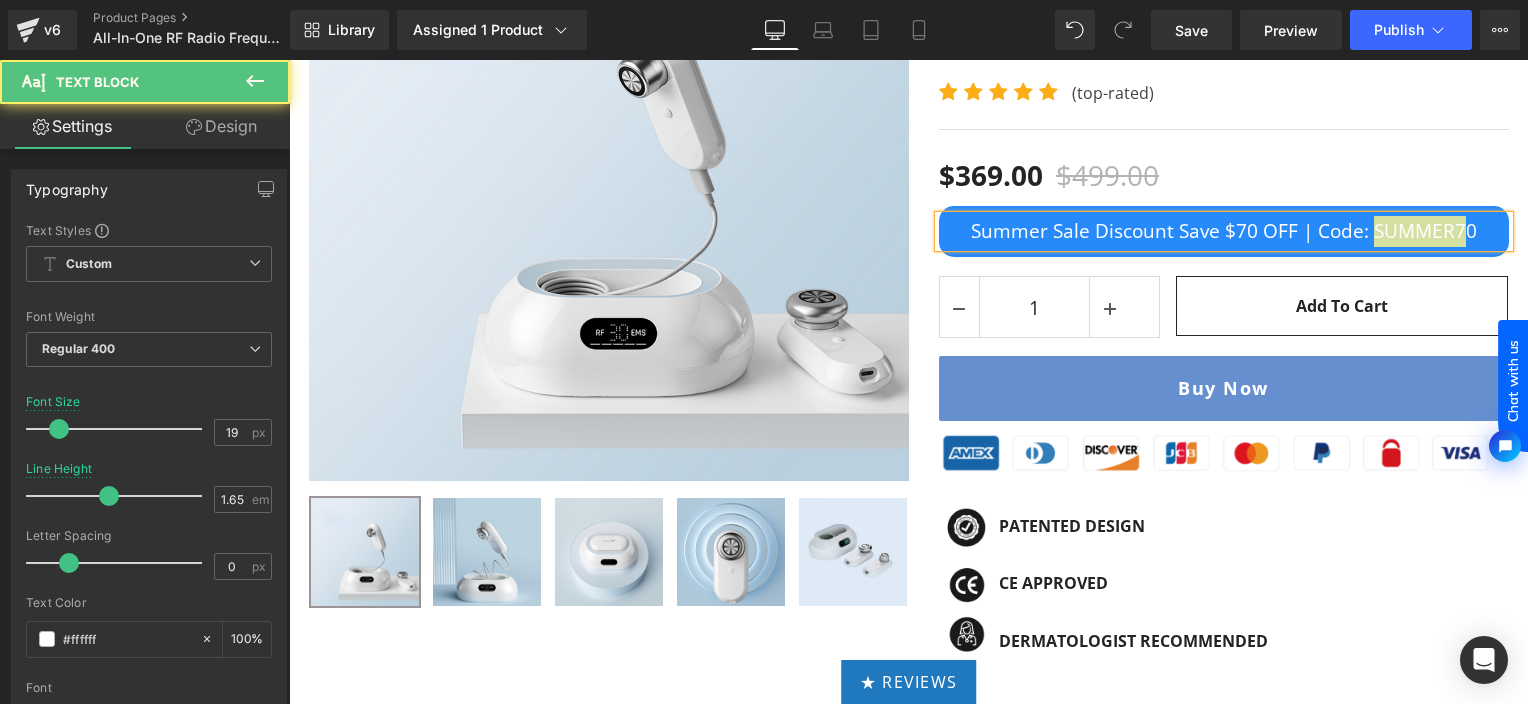 click on "Chat with us" 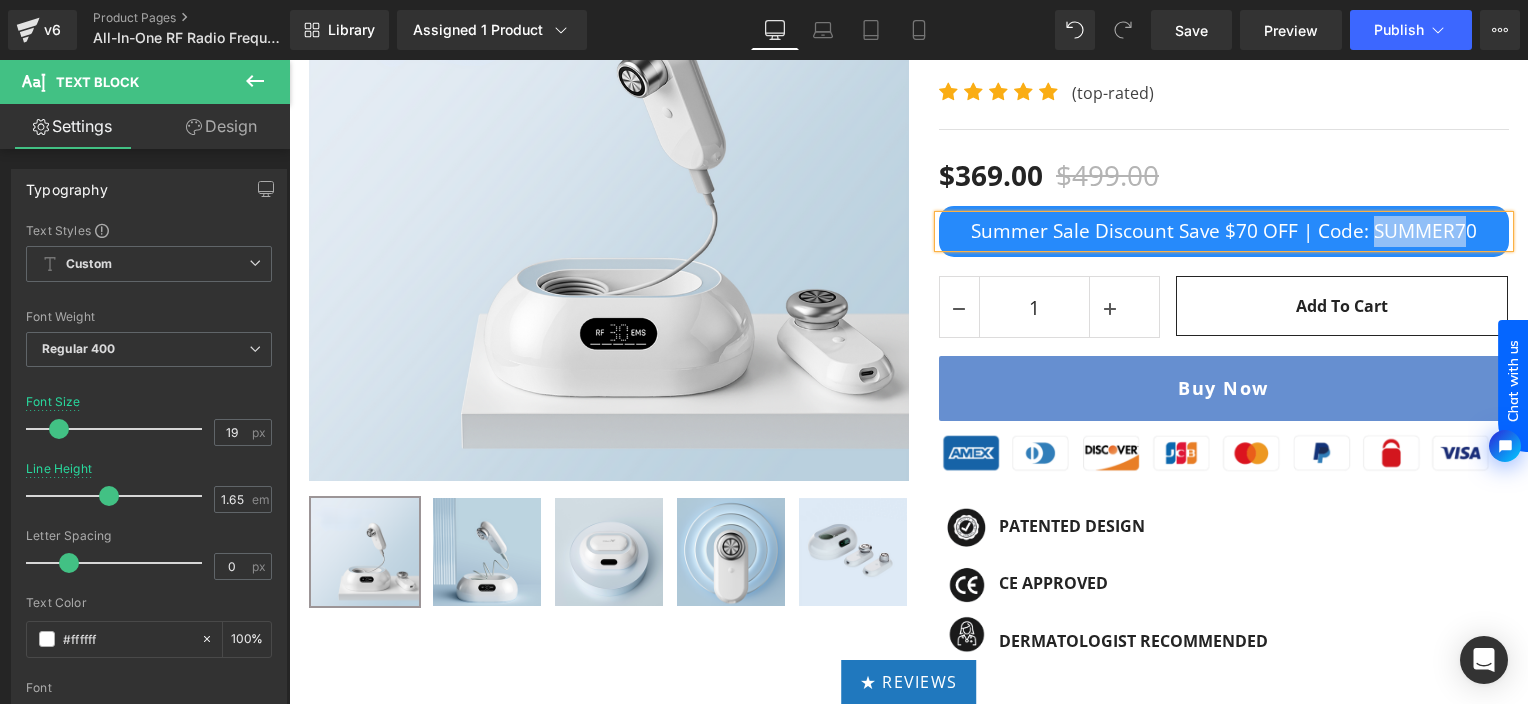 click on "Summer Sale Discount Save $70 OFF | Code: SUMMER70" at bounding box center (1224, 231) 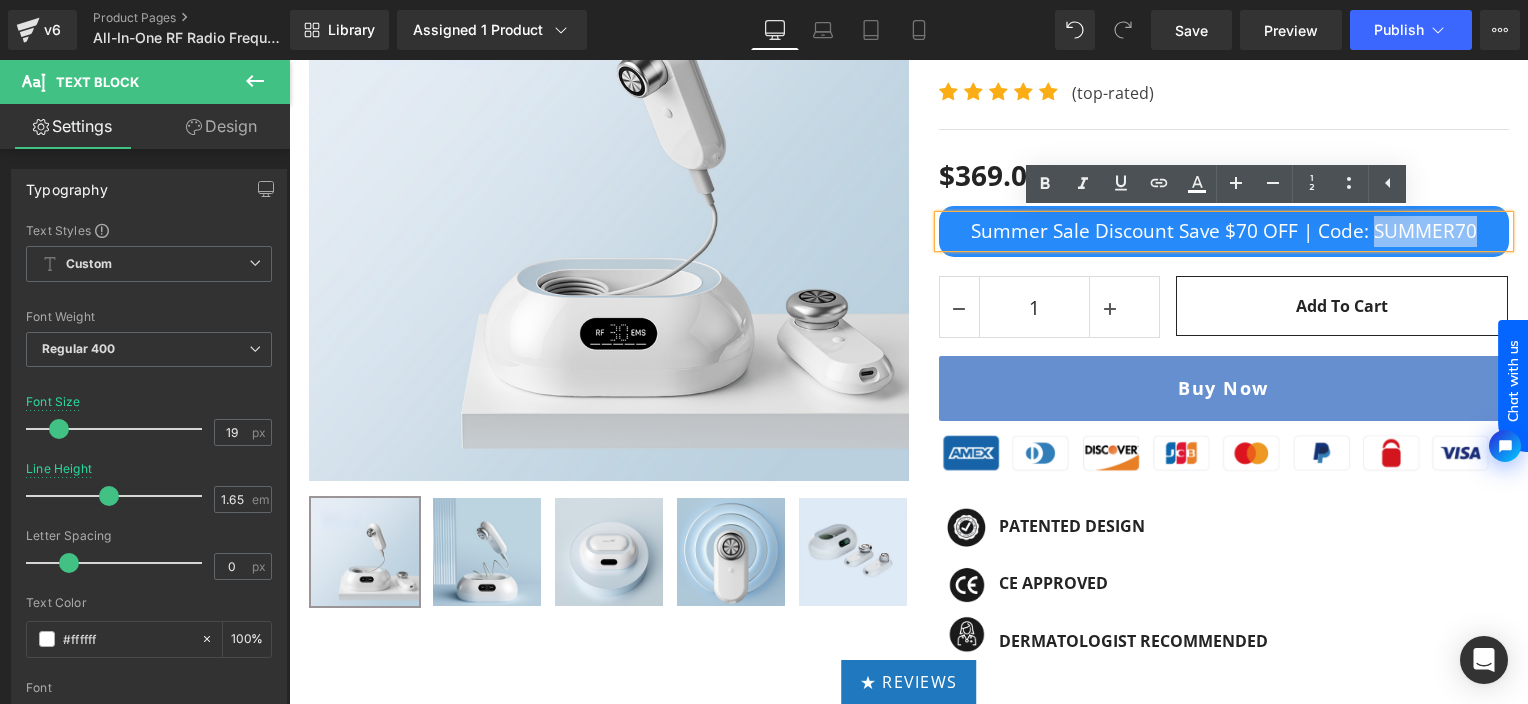 drag, startPoint x: 2542, startPoint y: 373, endPoint x: 1487, endPoint y: 232, distance: 1064.3806 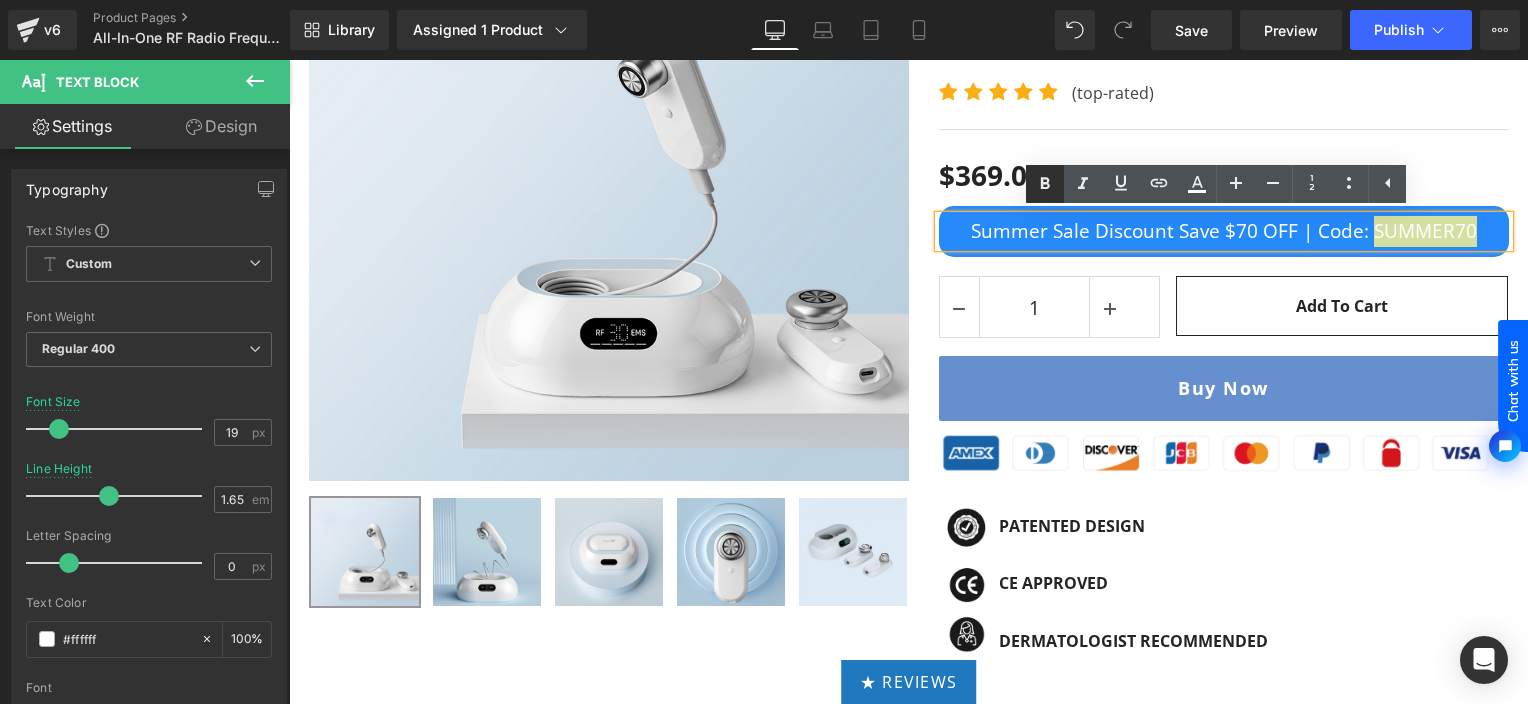 click 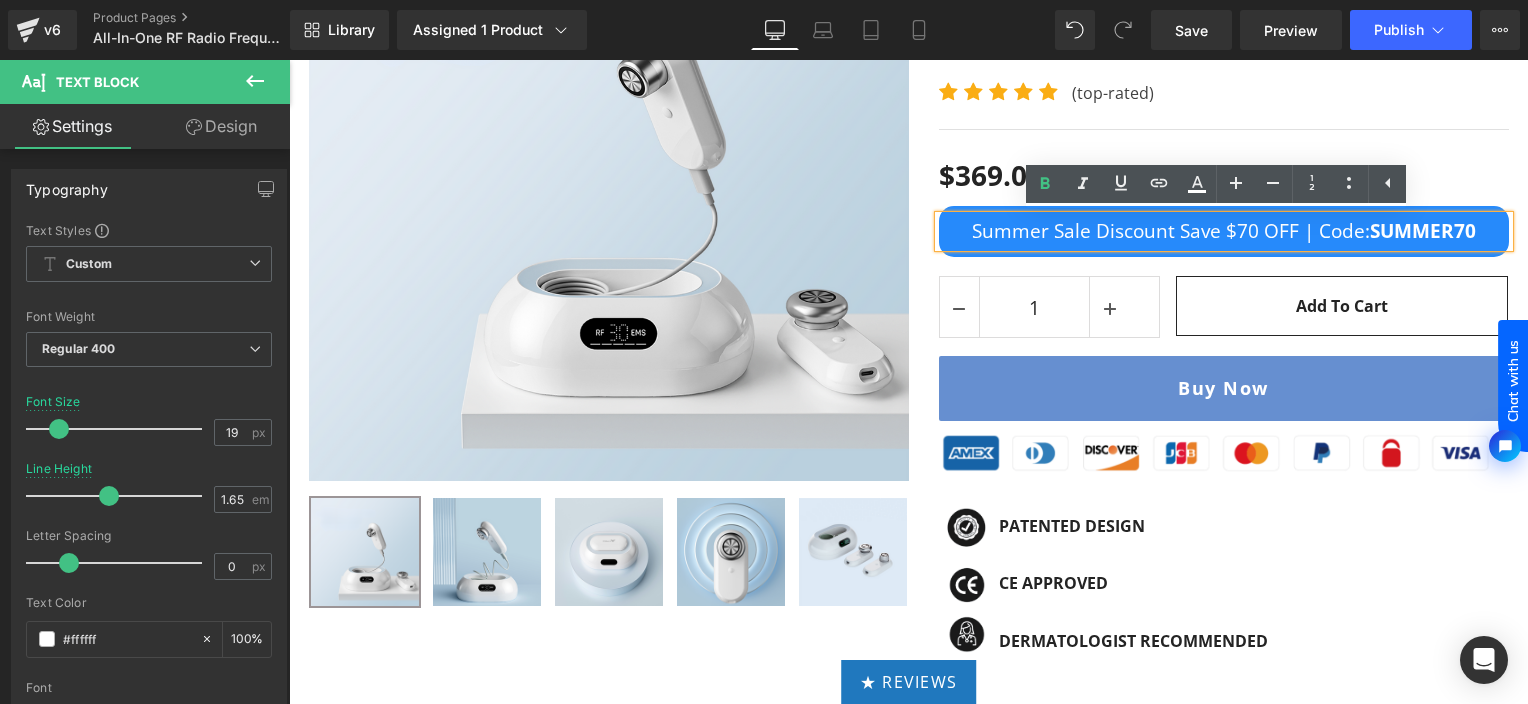 click on "All-In-One Radio Frequency Skin Tightening Device
(P) Title   [DOMAIN_NAME] Reviews  - Star Badge [DOMAIN_NAME] Reviews
Icon
Icon
Icon
Icon
Icon
Icon List Hoz
(top-rated) Text Block
Icon List
Separator
$369.00
$499.00
(P) Price Summer Sale Discount Save $70 OFF | Code:" at bounding box center [1209, 151] 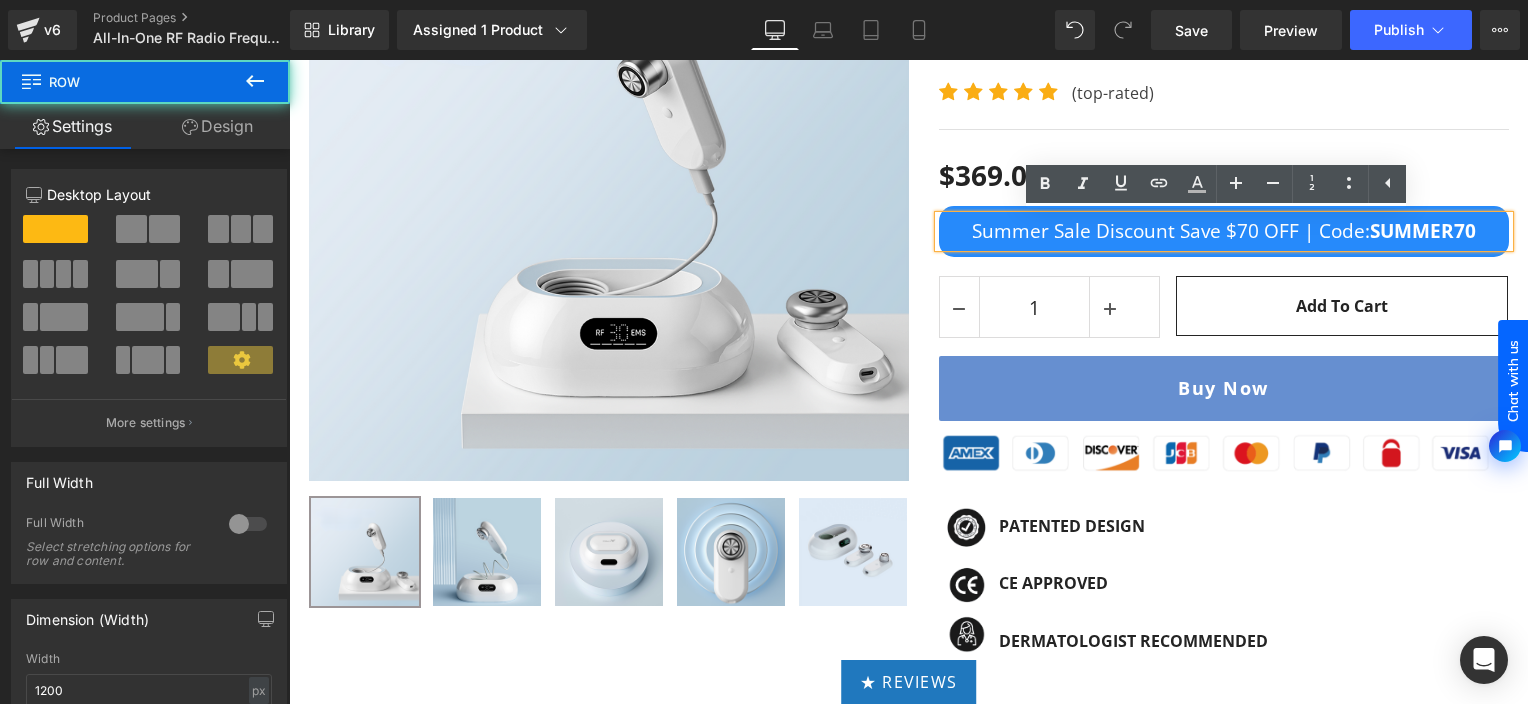 click on "All-In-One Radio Frequency Skin Tightening Device
(P) Title   [DOMAIN_NAME] Reviews  - Star Badge [DOMAIN_NAME] Reviews
Icon
Icon
Icon
Icon
Icon
Icon List Hoz
(top-rated) Text Block
Icon List
Separator
$369.00
$499.00
(P) Price Summer Sale Discount Save $70 OFF | Code:" at bounding box center [1209, 151] 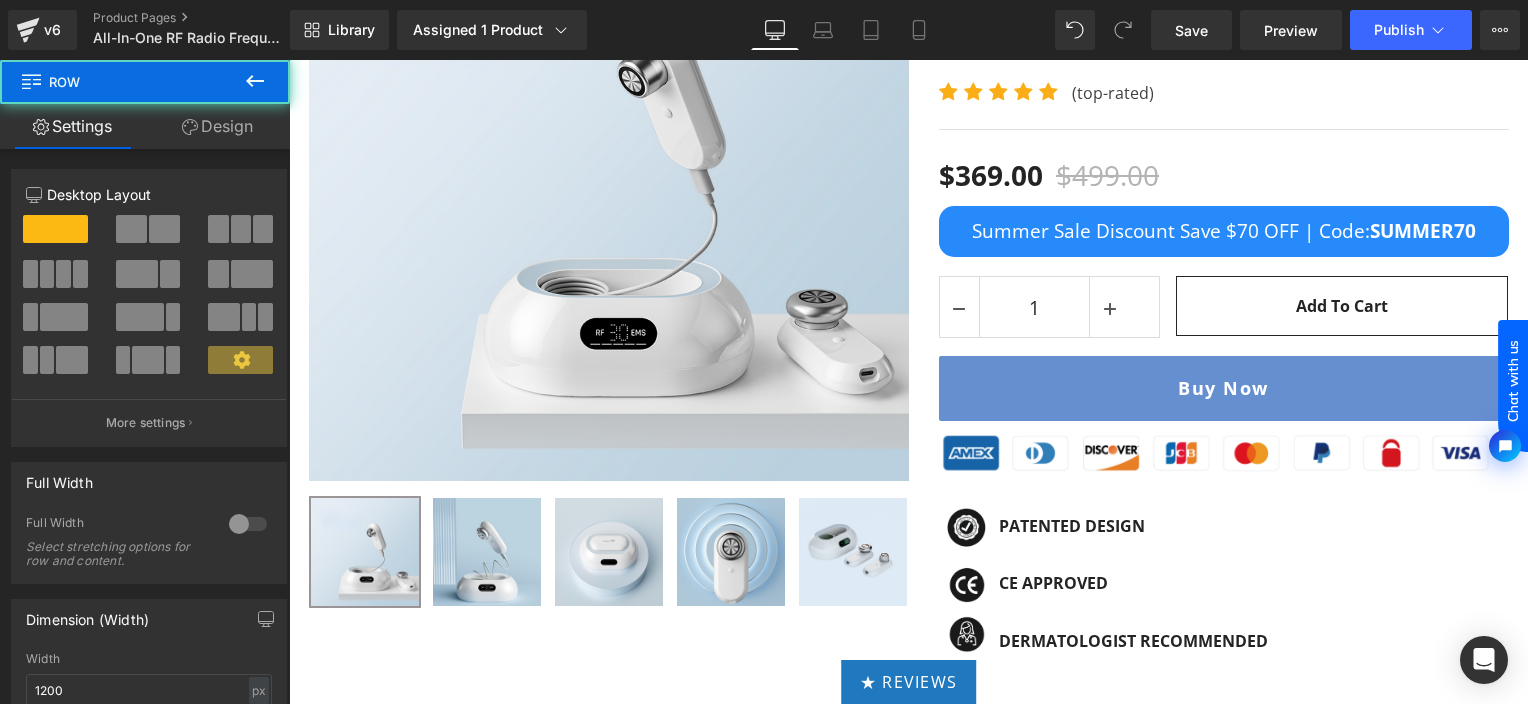 scroll, scrollTop: 0, scrollLeft: 0, axis: both 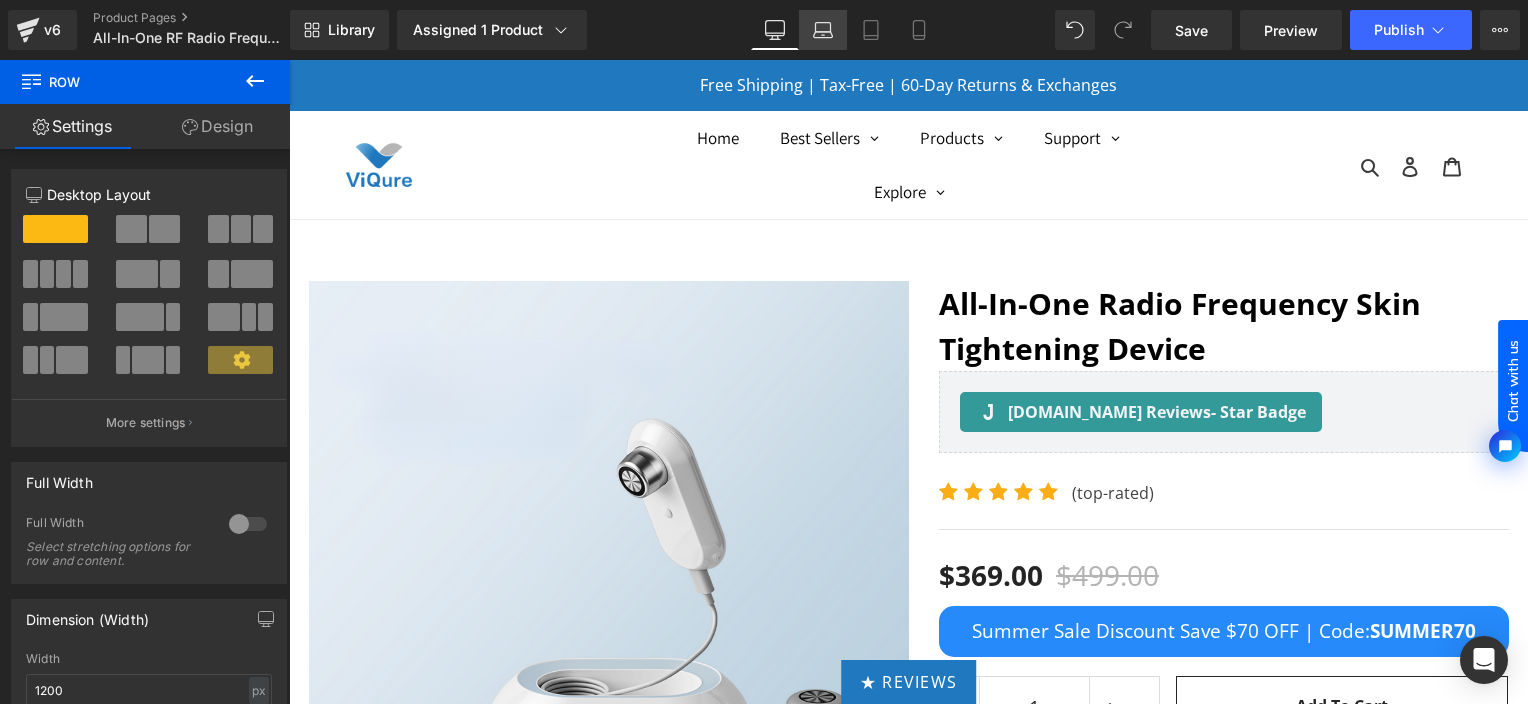 click 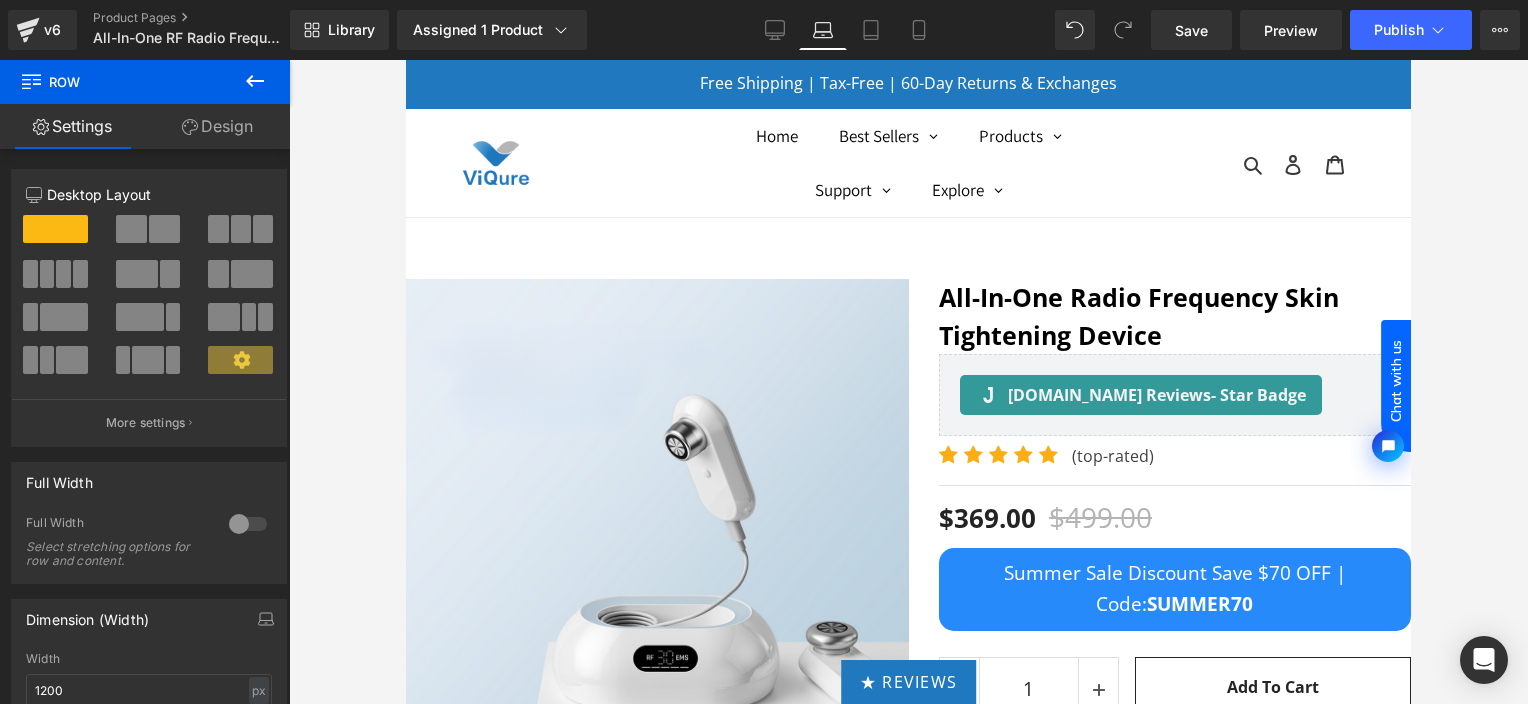 scroll, scrollTop: 102, scrollLeft: 0, axis: vertical 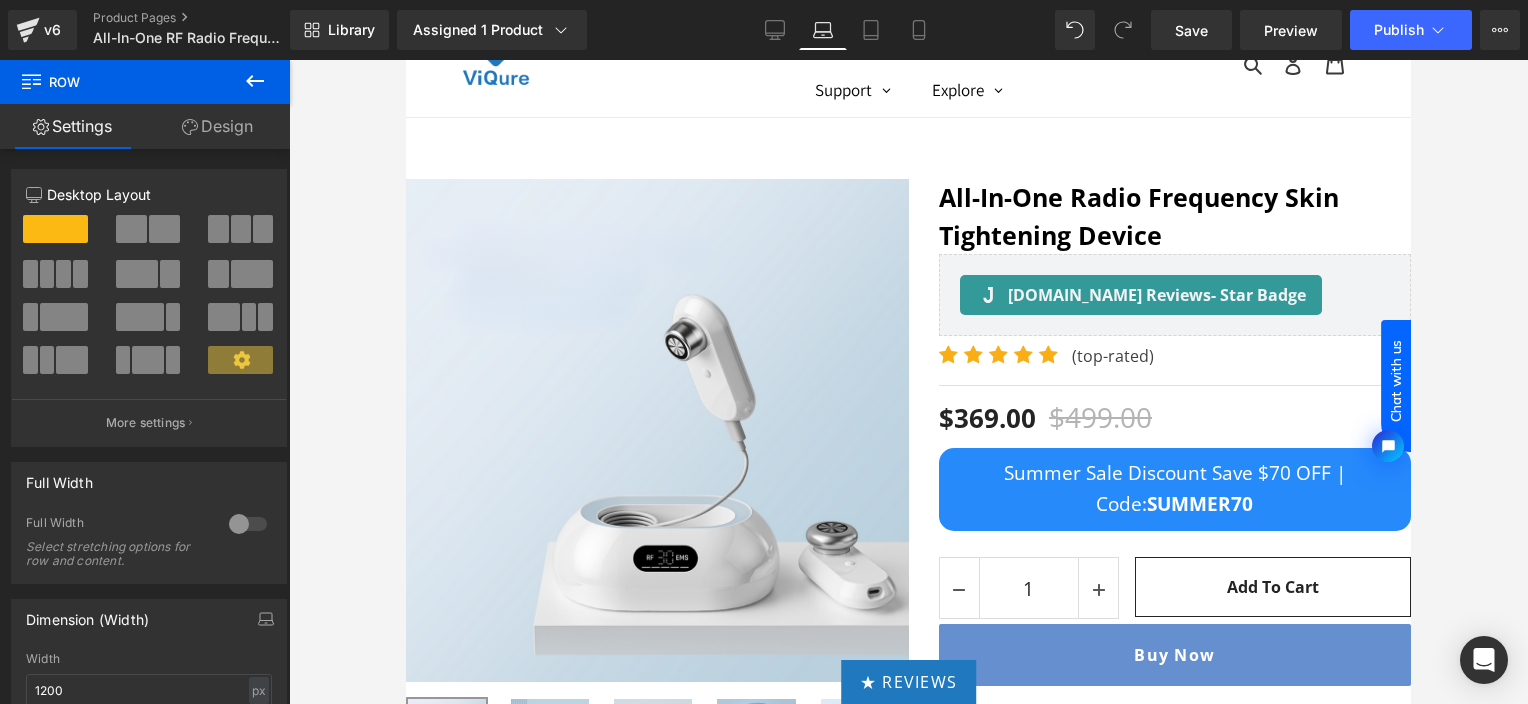 drag, startPoint x: 863, startPoint y: 26, endPoint x: 868, endPoint y: 53, distance: 27.45906 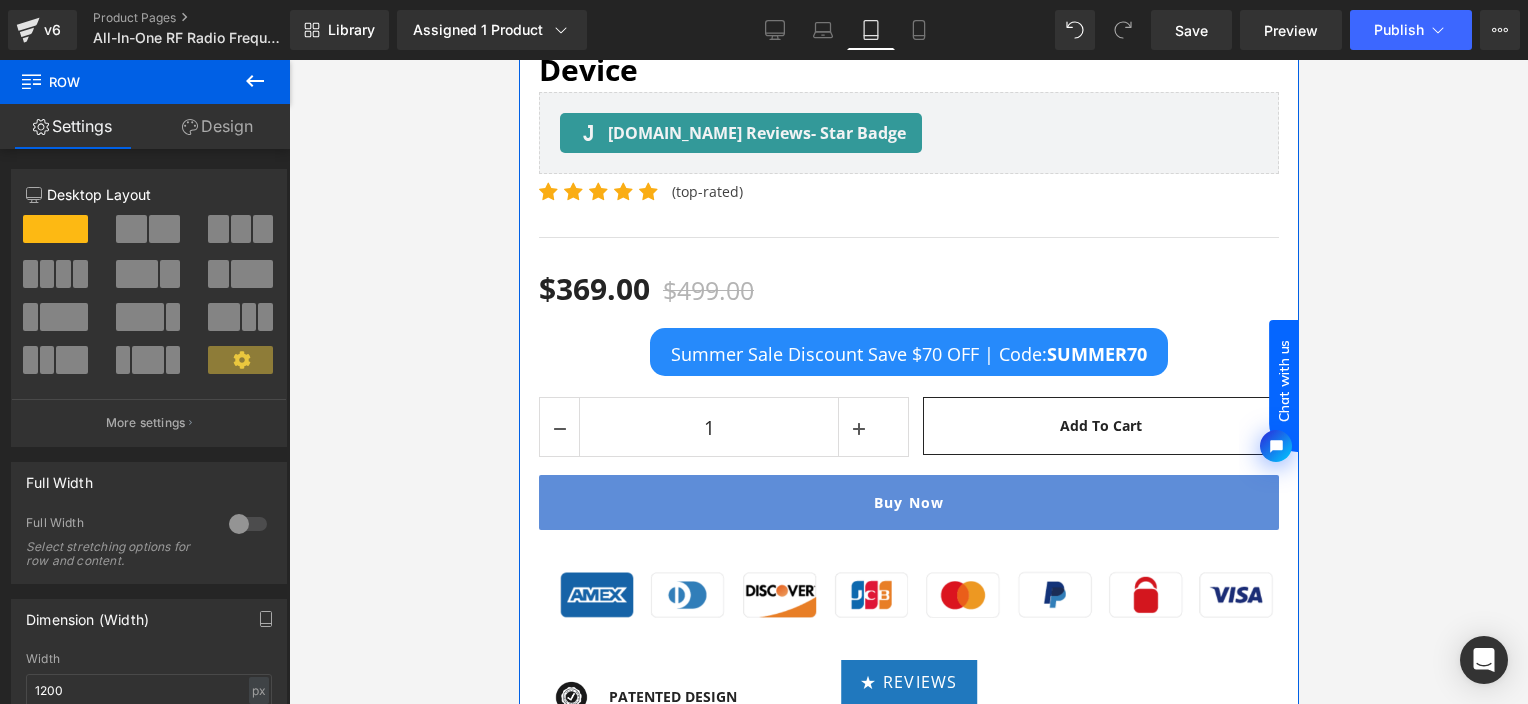 scroll, scrollTop: 1319, scrollLeft: 0, axis: vertical 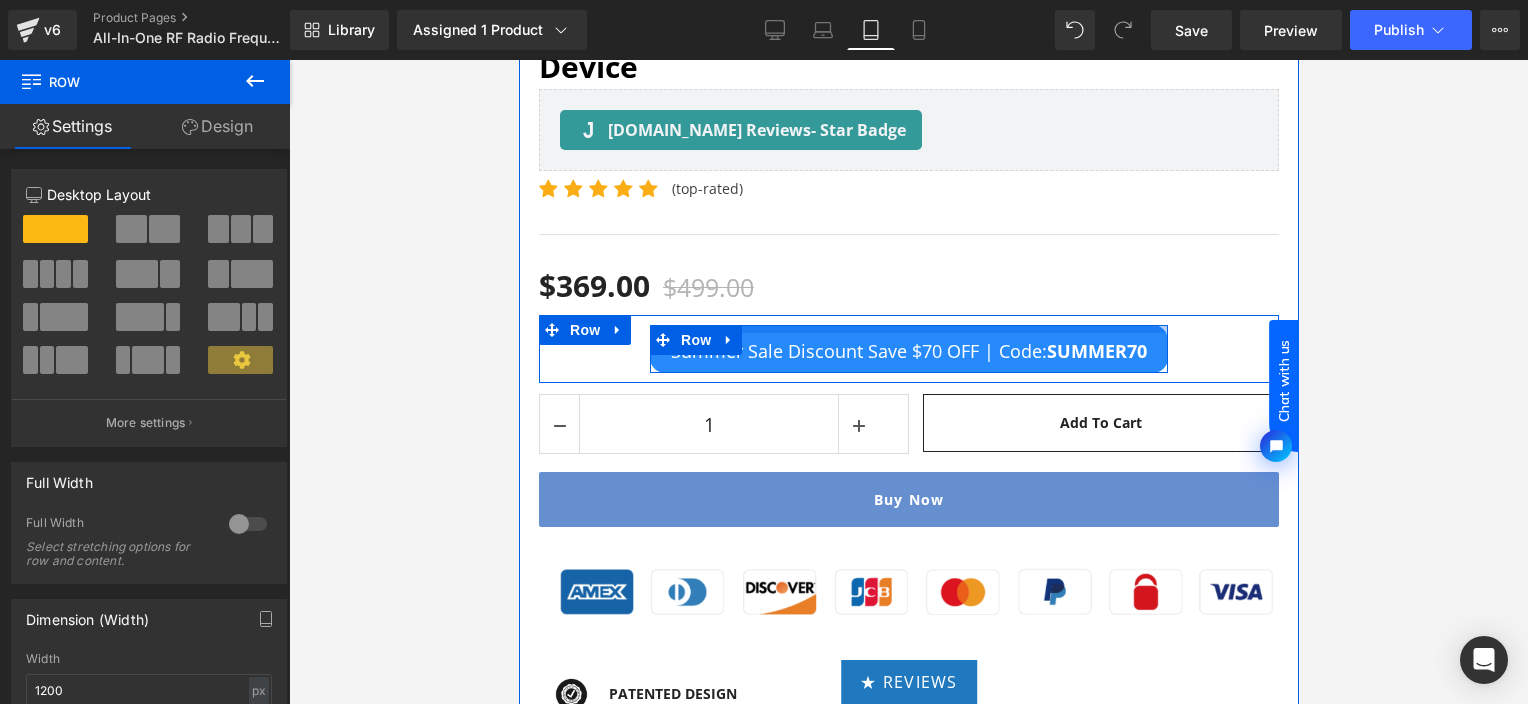 click at bounding box center [908, 329] 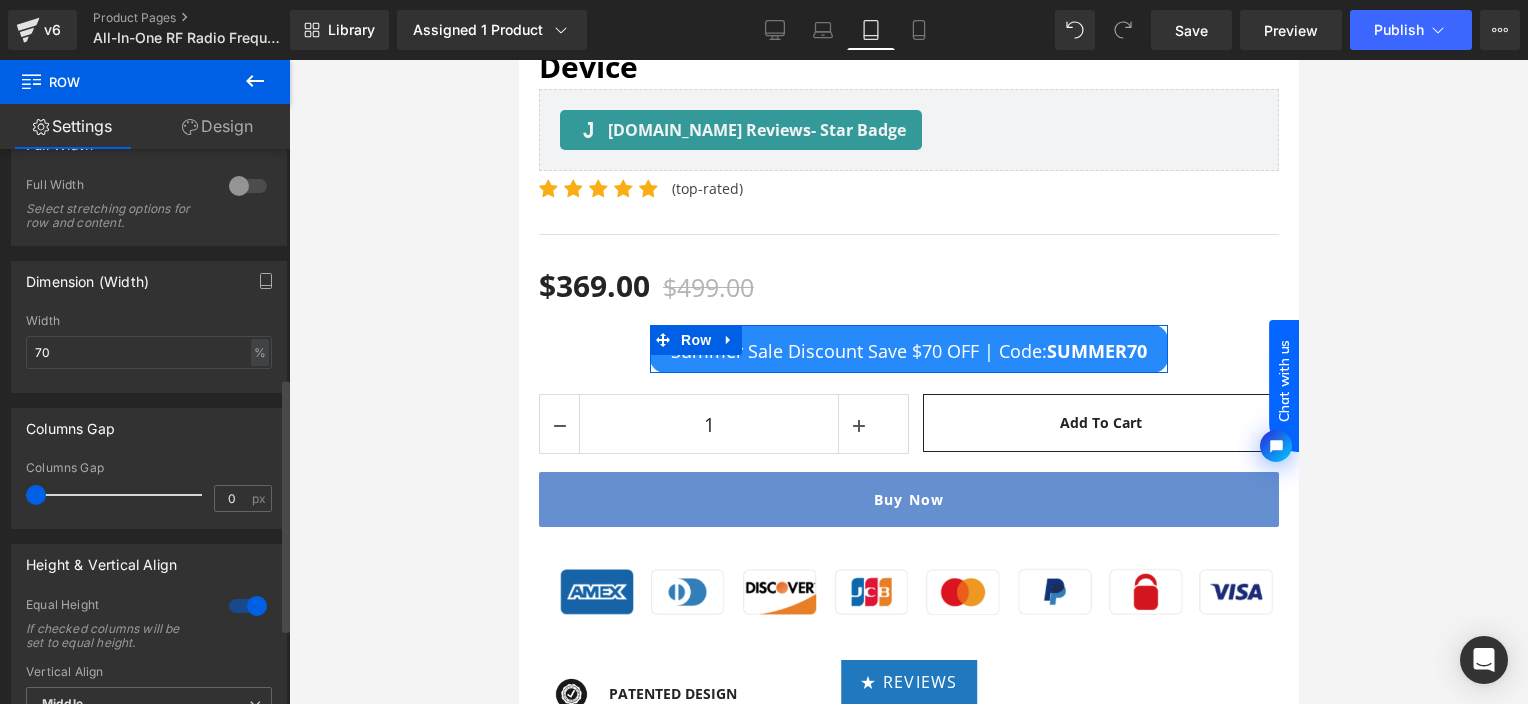 scroll, scrollTop: 500, scrollLeft: 0, axis: vertical 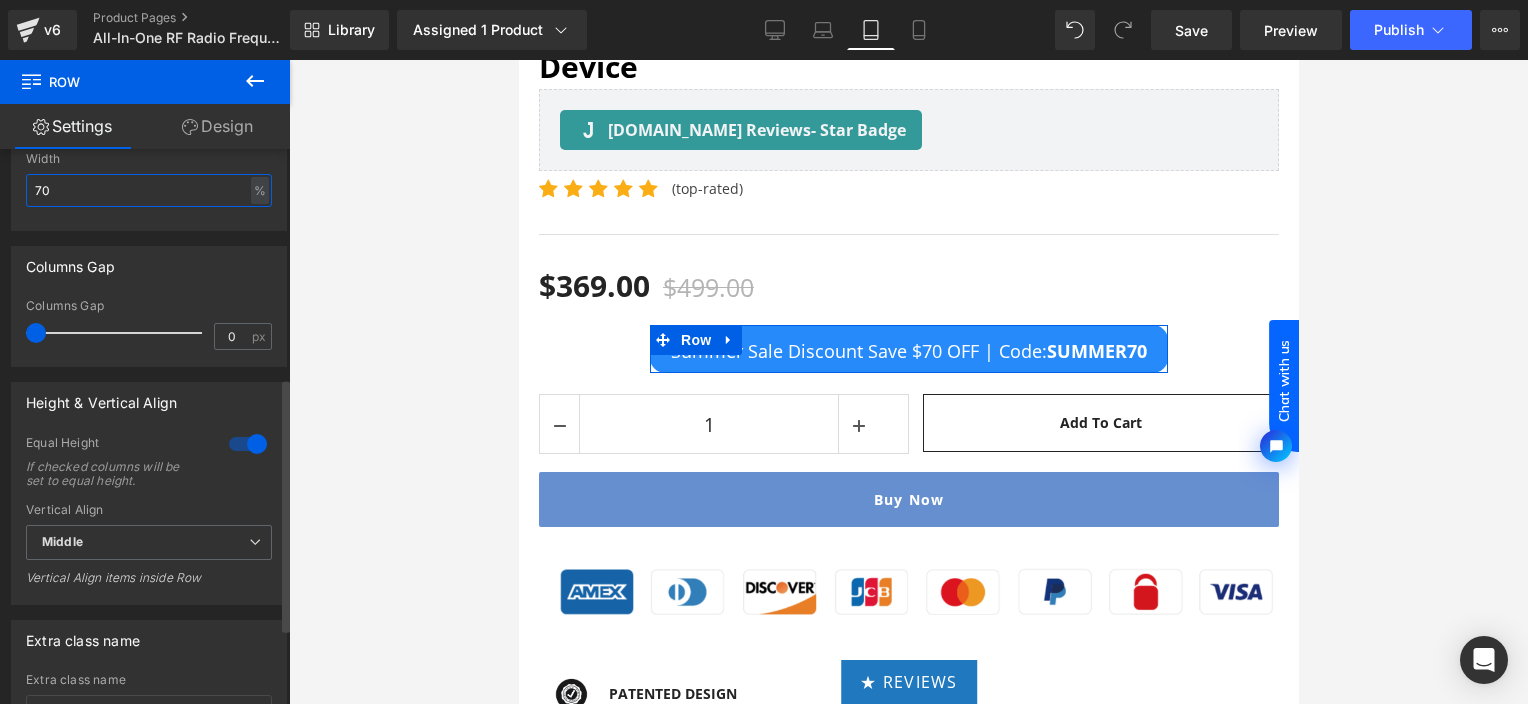 click on "70" at bounding box center (149, 190) 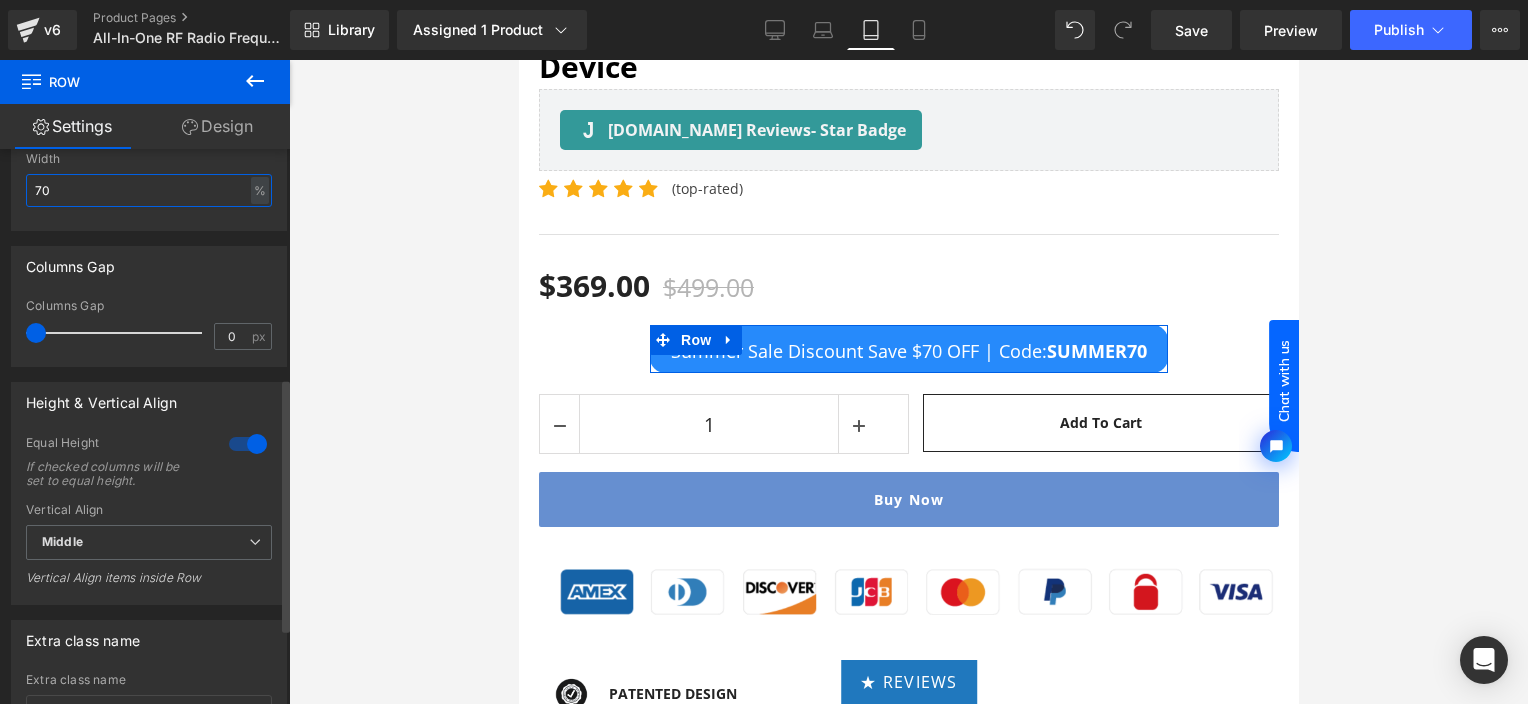 drag, startPoint x: 86, startPoint y: 197, endPoint x: 0, endPoint y: 204, distance: 86.28442 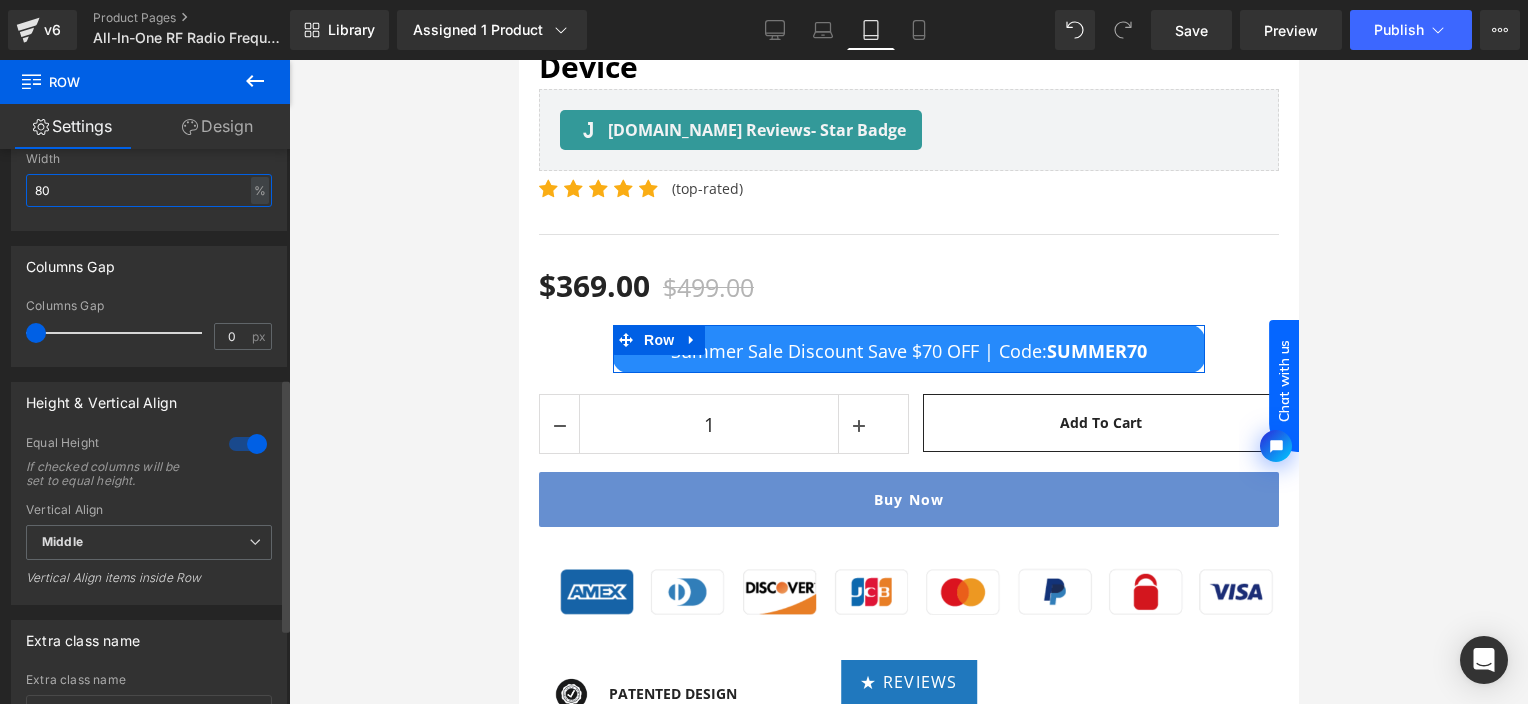 type on "80" 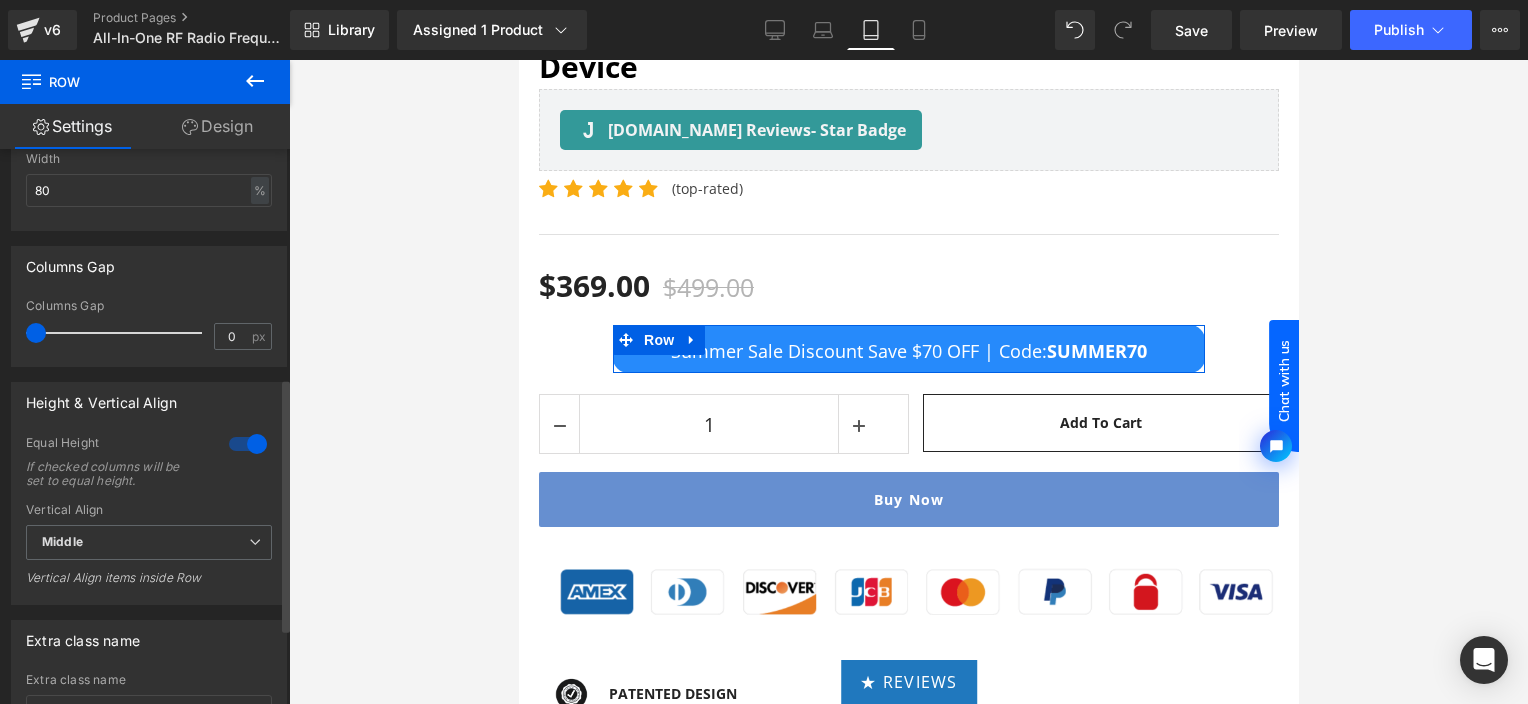 click on "Columns Gap 0px Columns Gap 0 px" at bounding box center (149, 299) 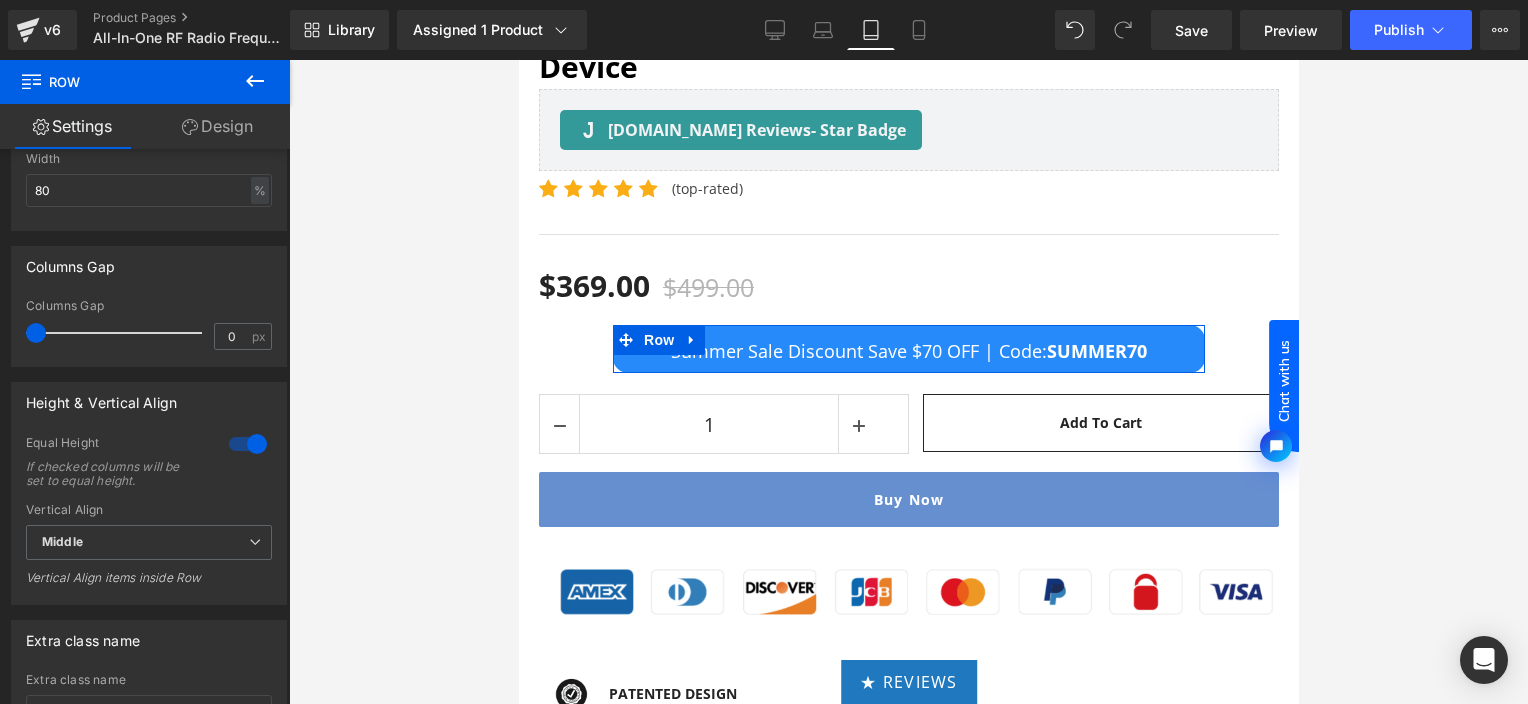 drag, startPoint x: 177, startPoint y: 129, endPoint x: 136, endPoint y: 553, distance: 425.9777 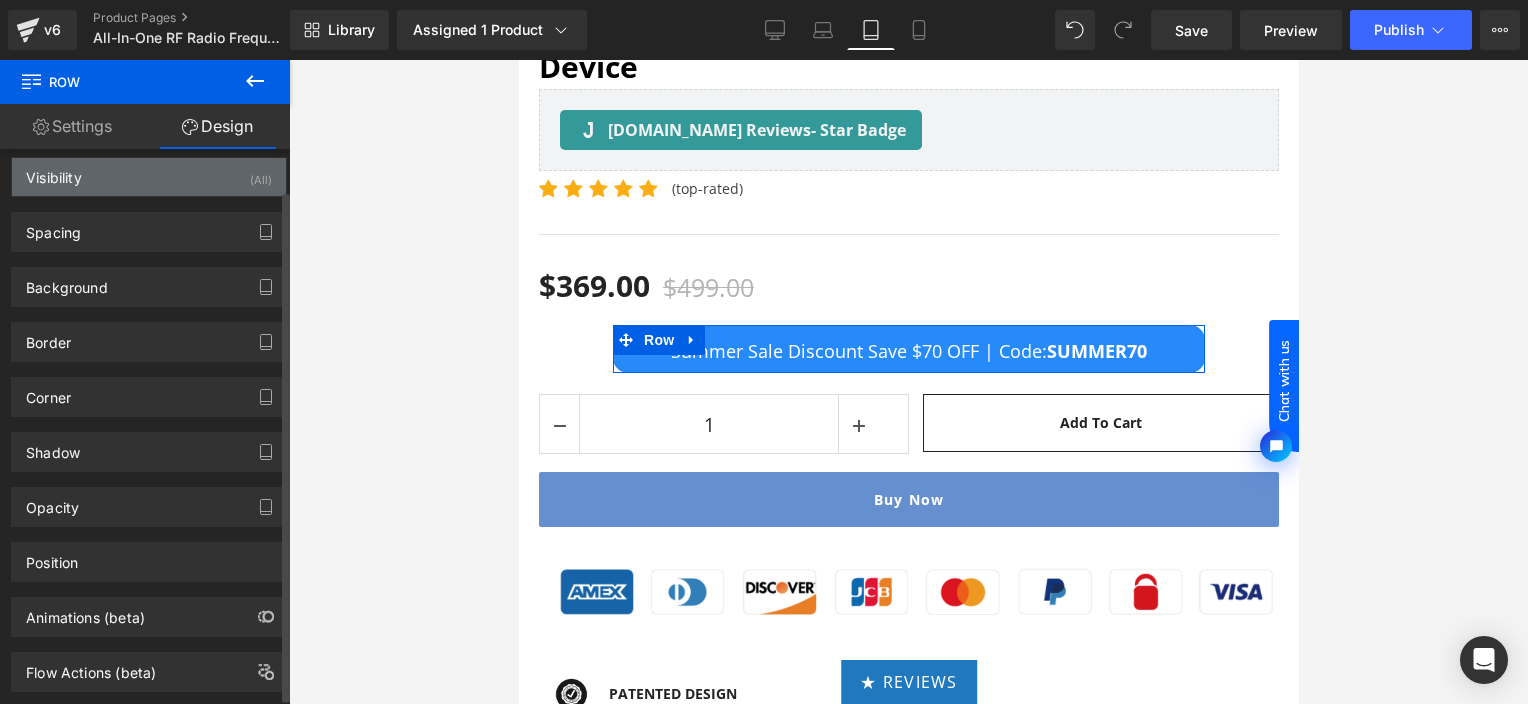 scroll, scrollTop: 0, scrollLeft: 0, axis: both 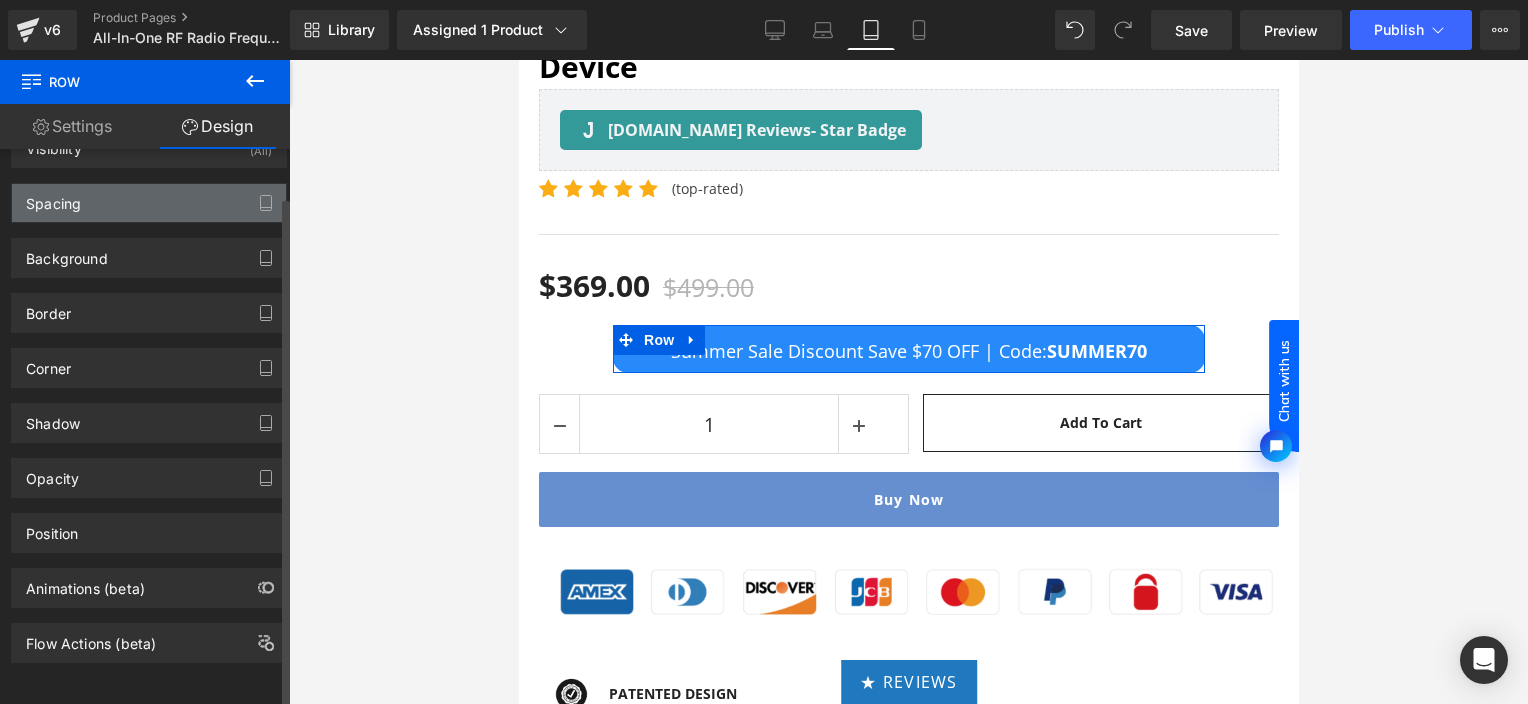 click on "Spacing" at bounding box center (149, 203) 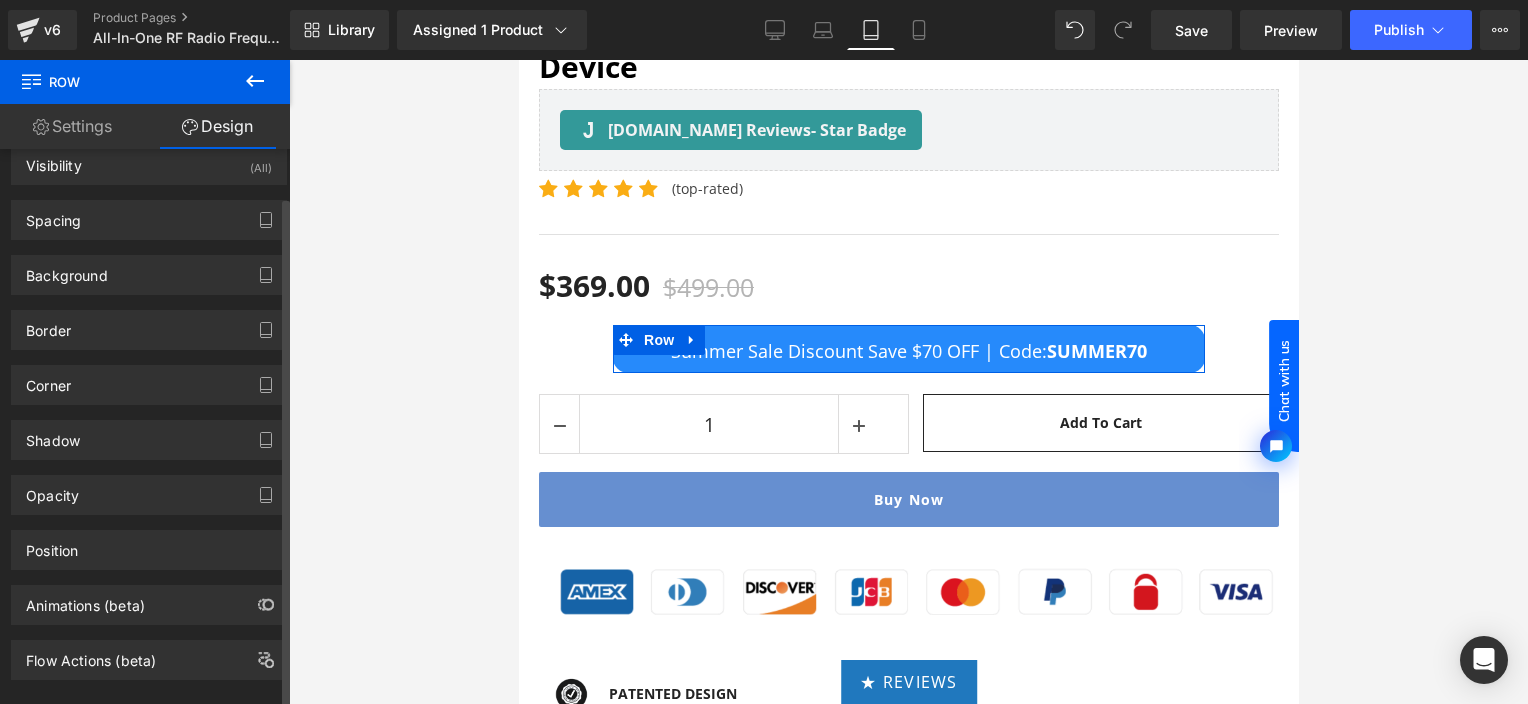 scroll, scrollTop: 0, scrollLeft: 0, axis: both 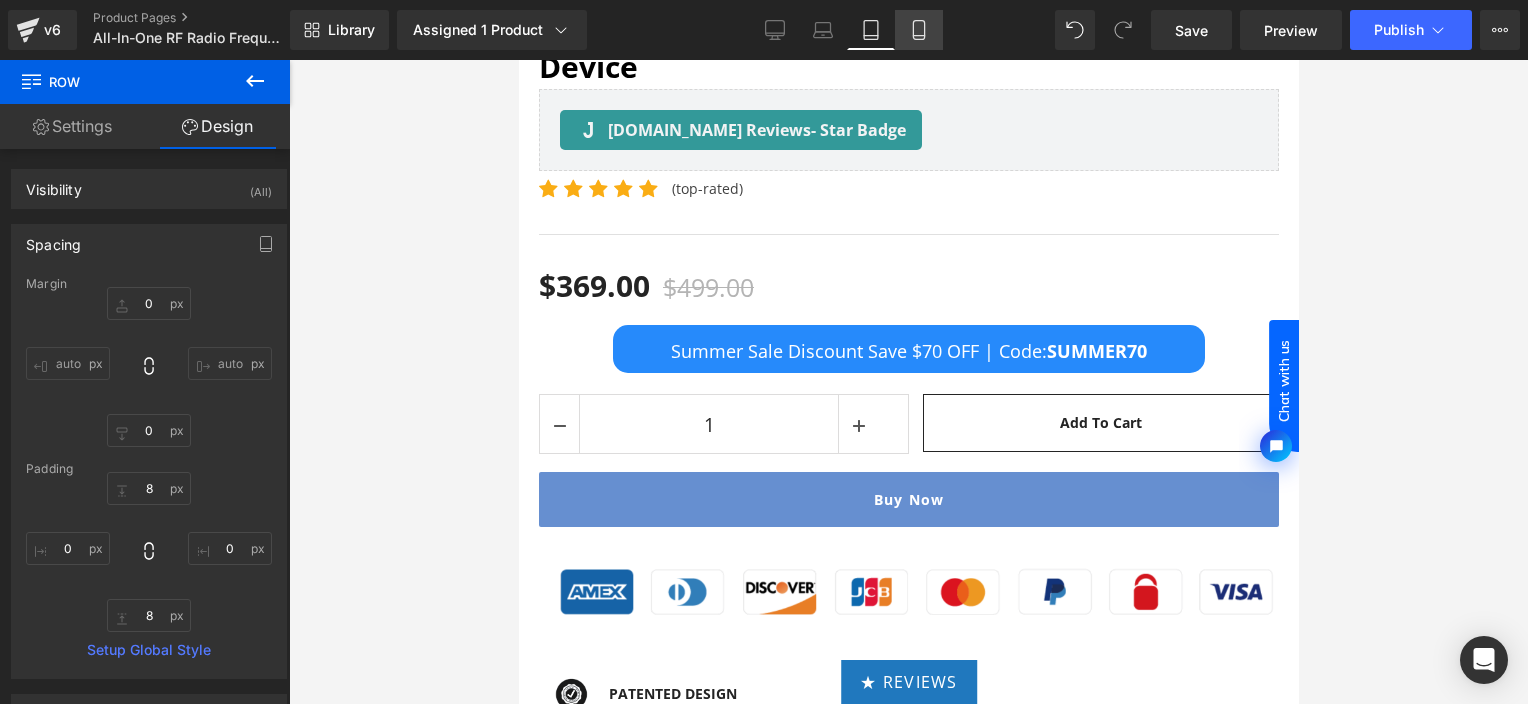 click on "Mobile" at bounding box center (919, 30) 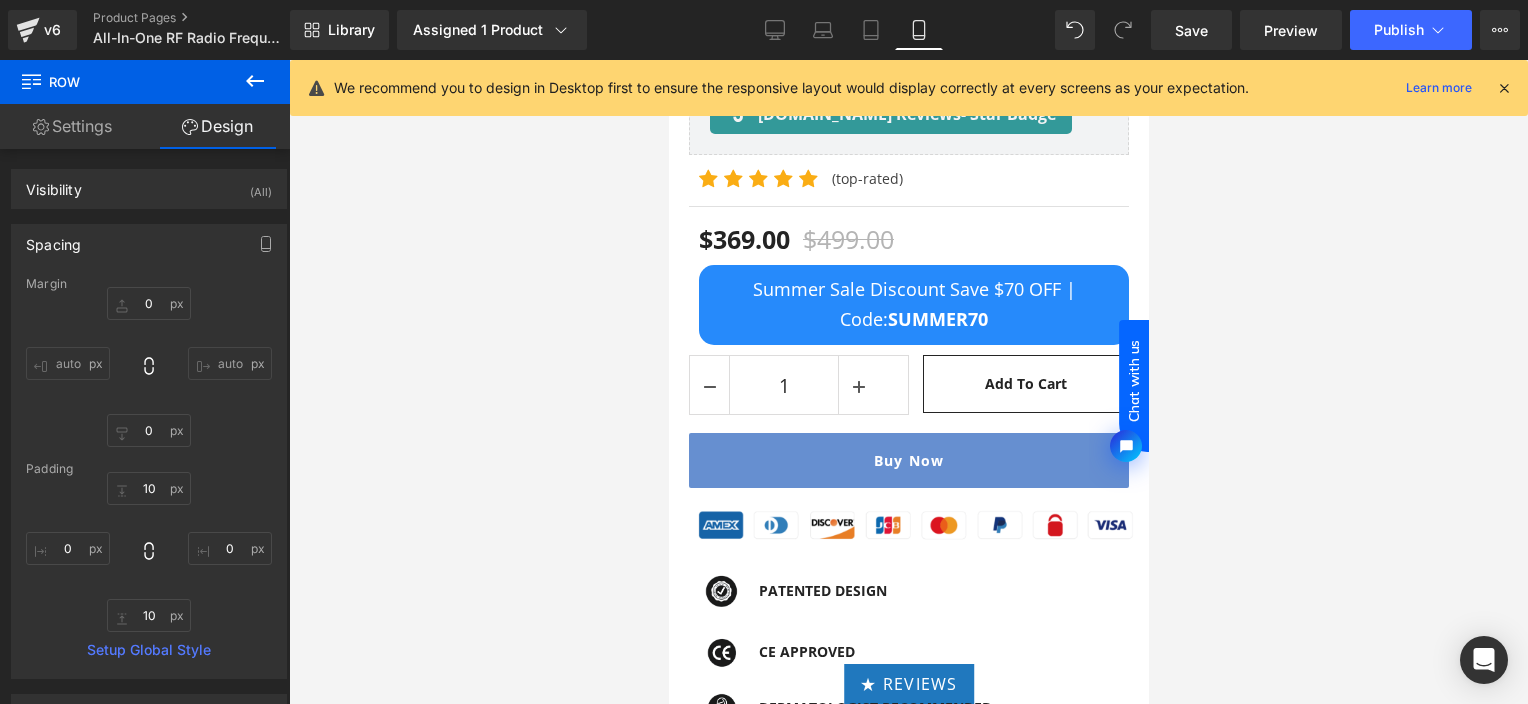 scroll, scrollTop: 797, scrollLeft: 0, axis: vertical 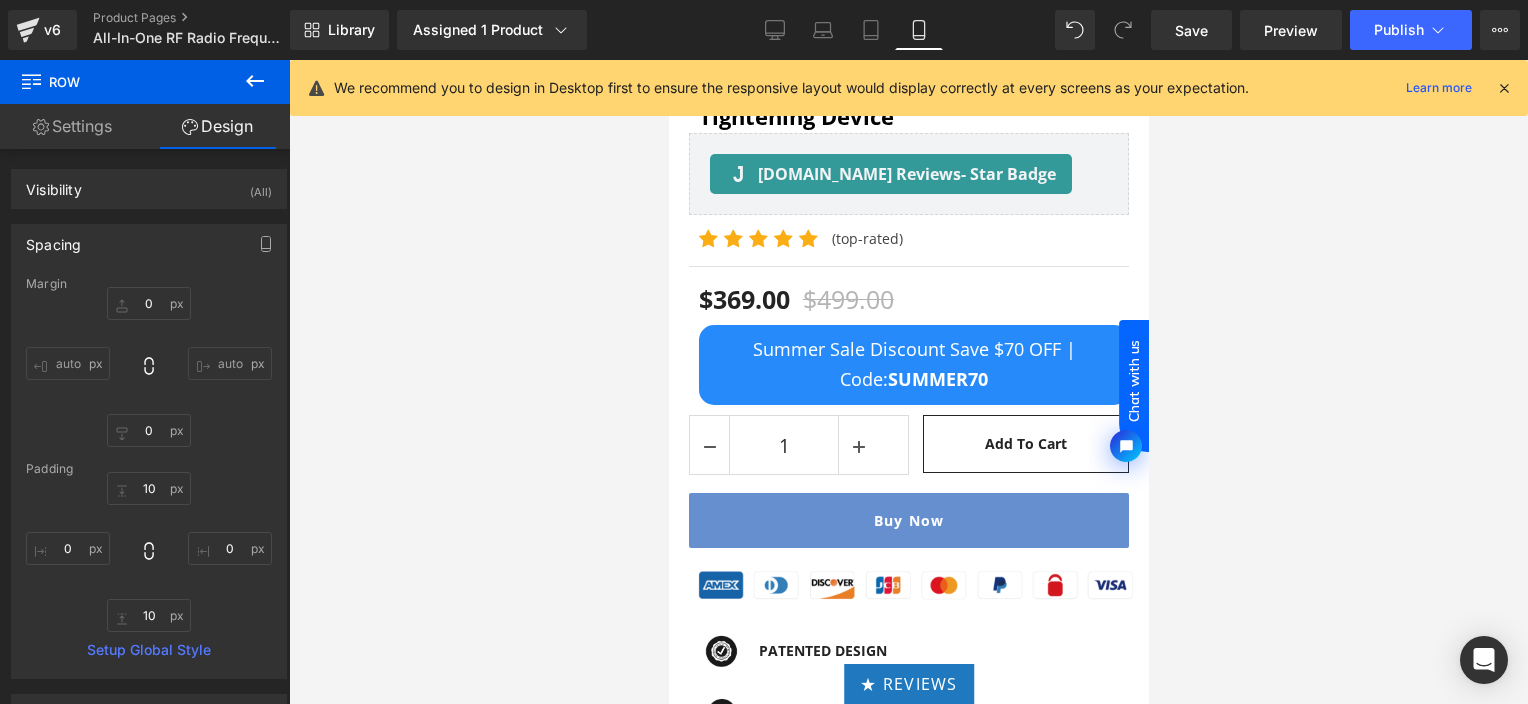 click on "Summer Sale Discount Save $70 OFF | Code:  SUMMER70" at bounding box center [913, 364] 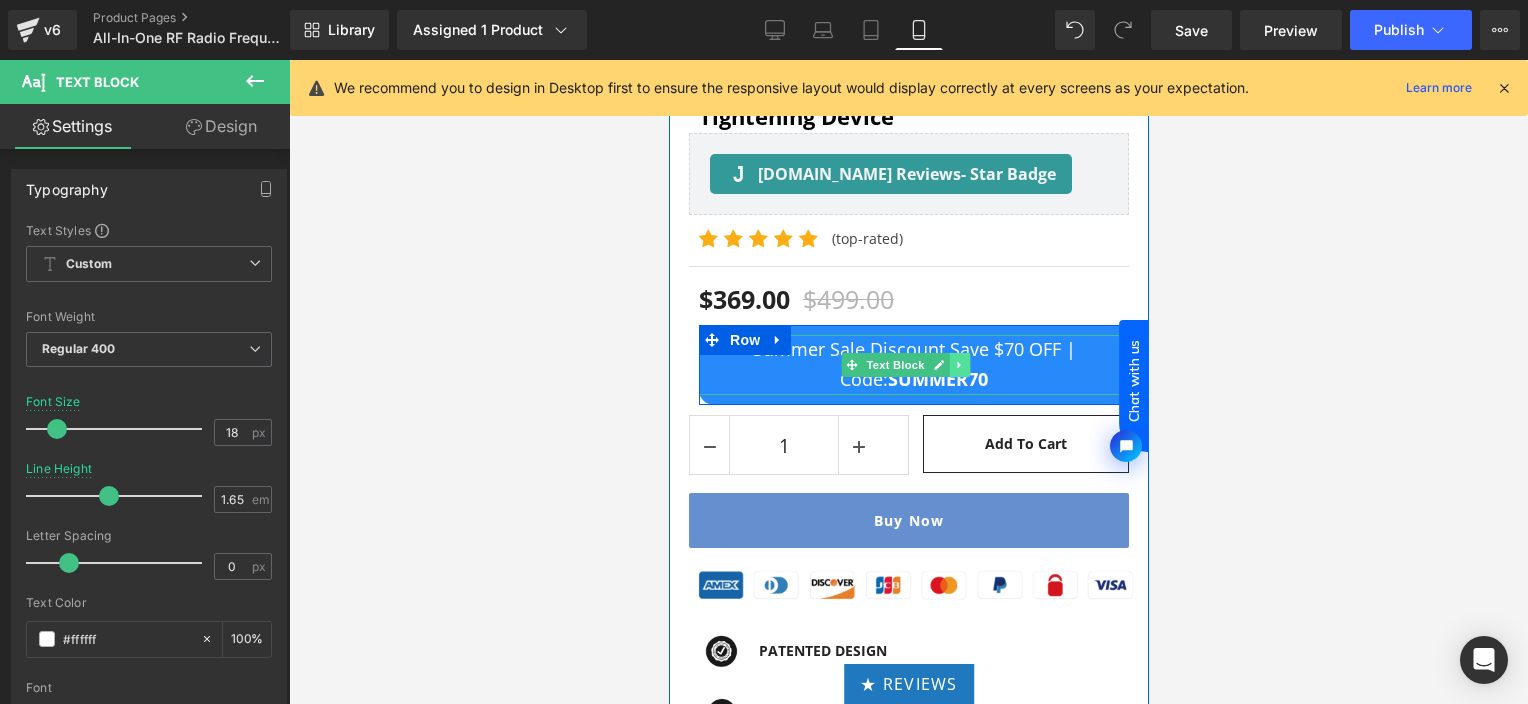 click 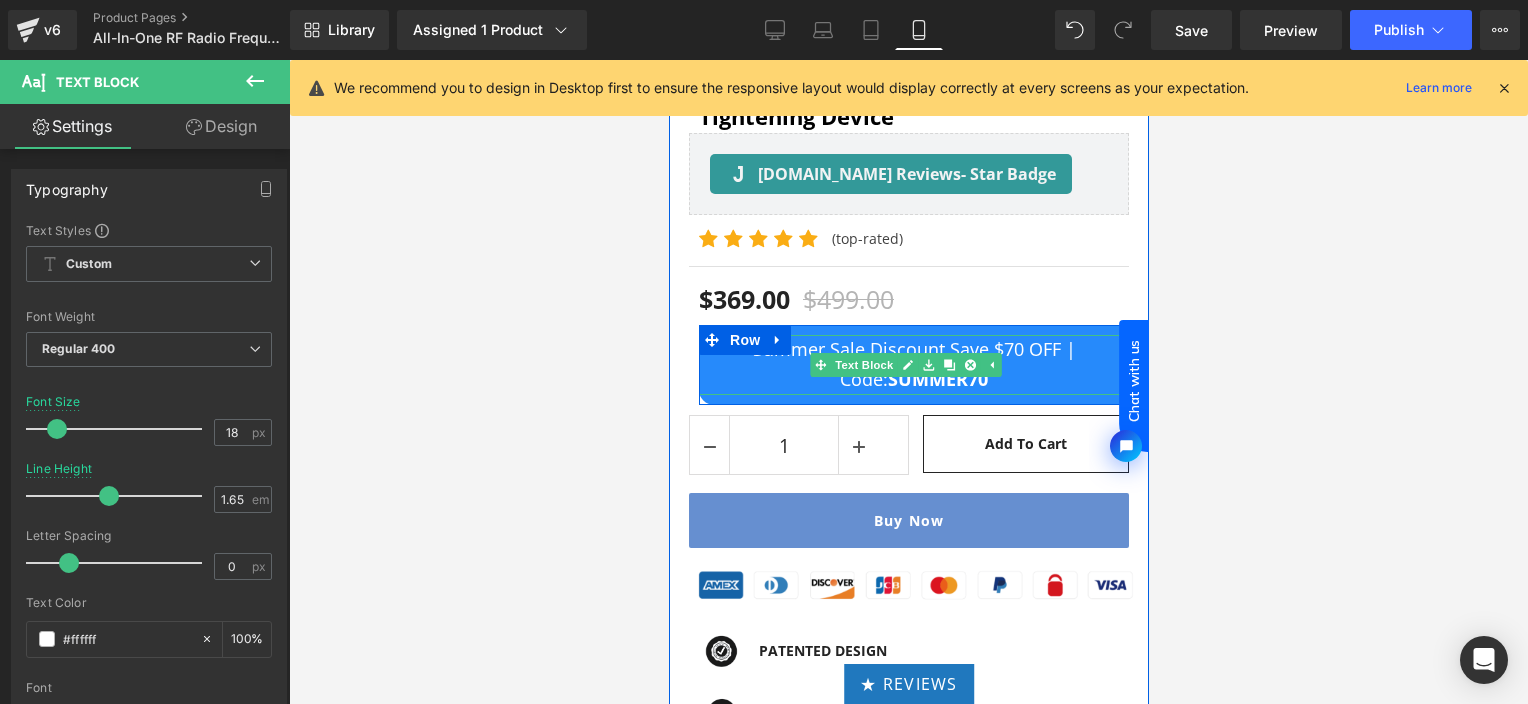 click on "Summer Sale Discount Save $70 OFF | Code:  SUMMER70" at bounding box center (913, 364) 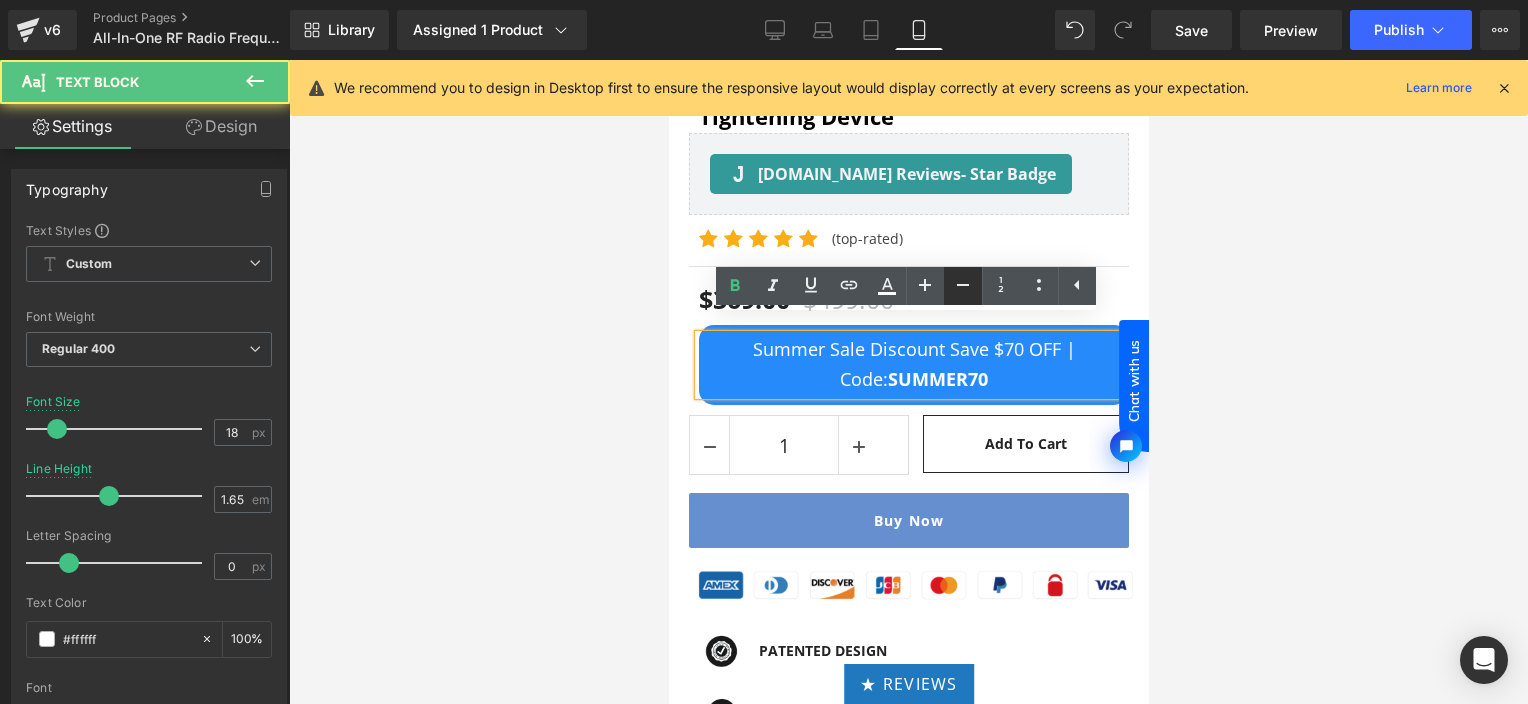 click 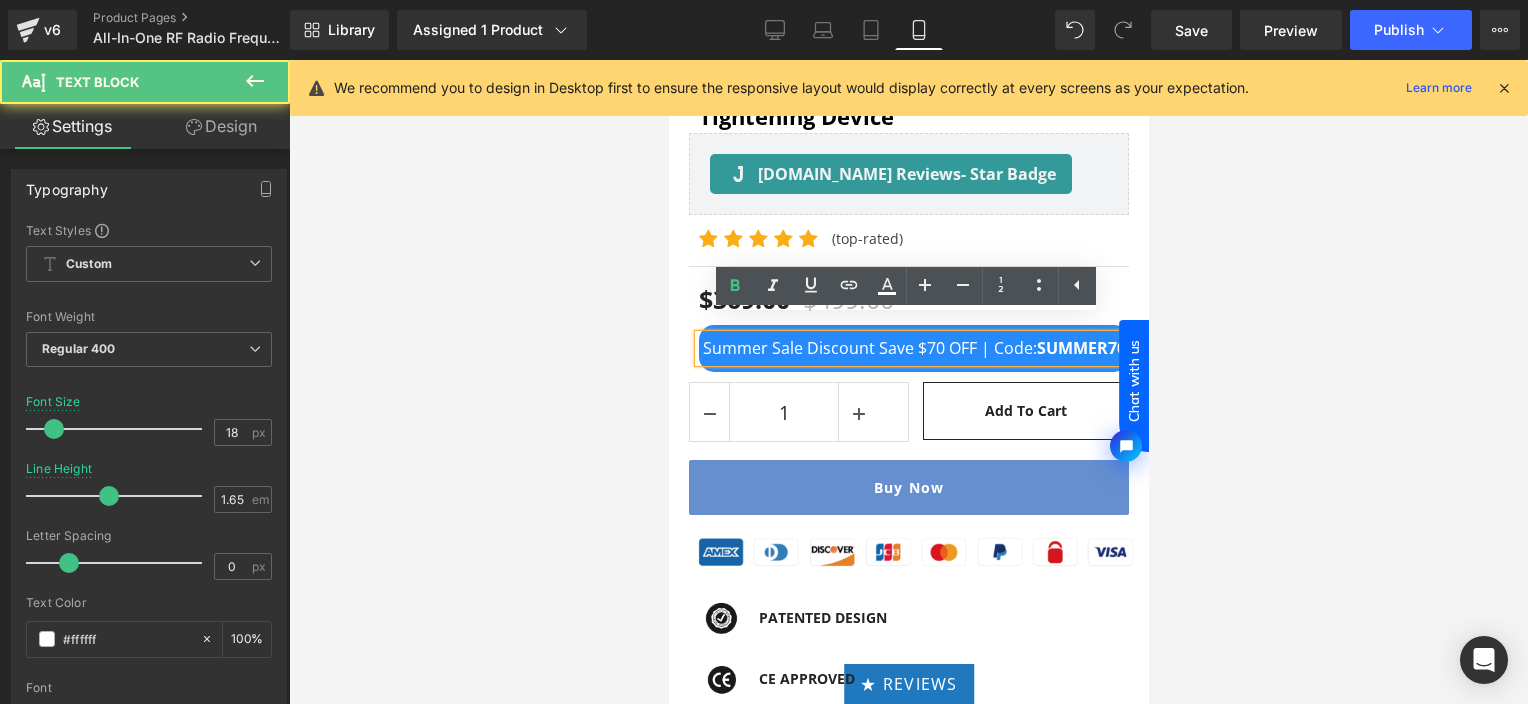 click on "Summer Sale Discount Save $70 OFF | Code:  SUMMER70" at bounding box center [913, 348] 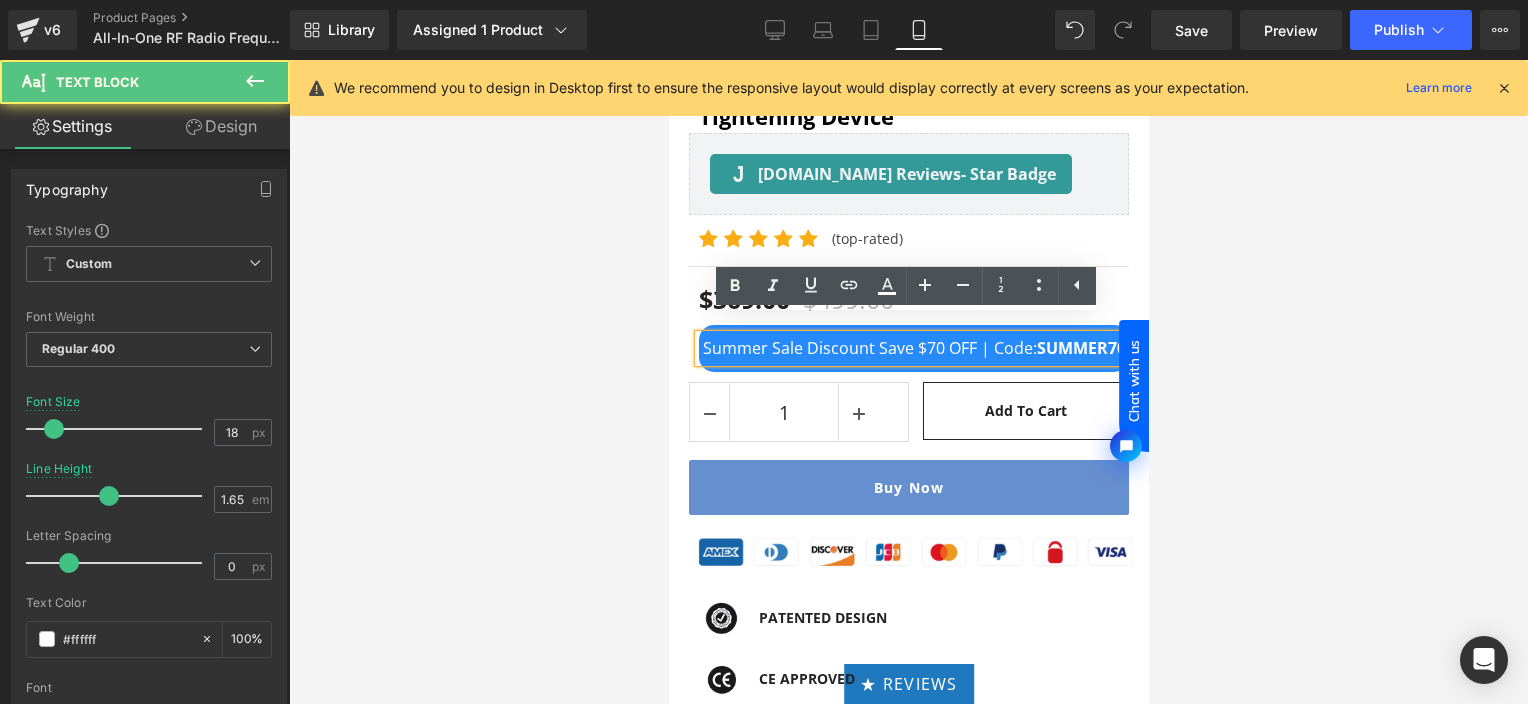 click on "Summer Sale Discount Save $70 OFF | Code:  SUMMER70" at bounding box center (913, 348) 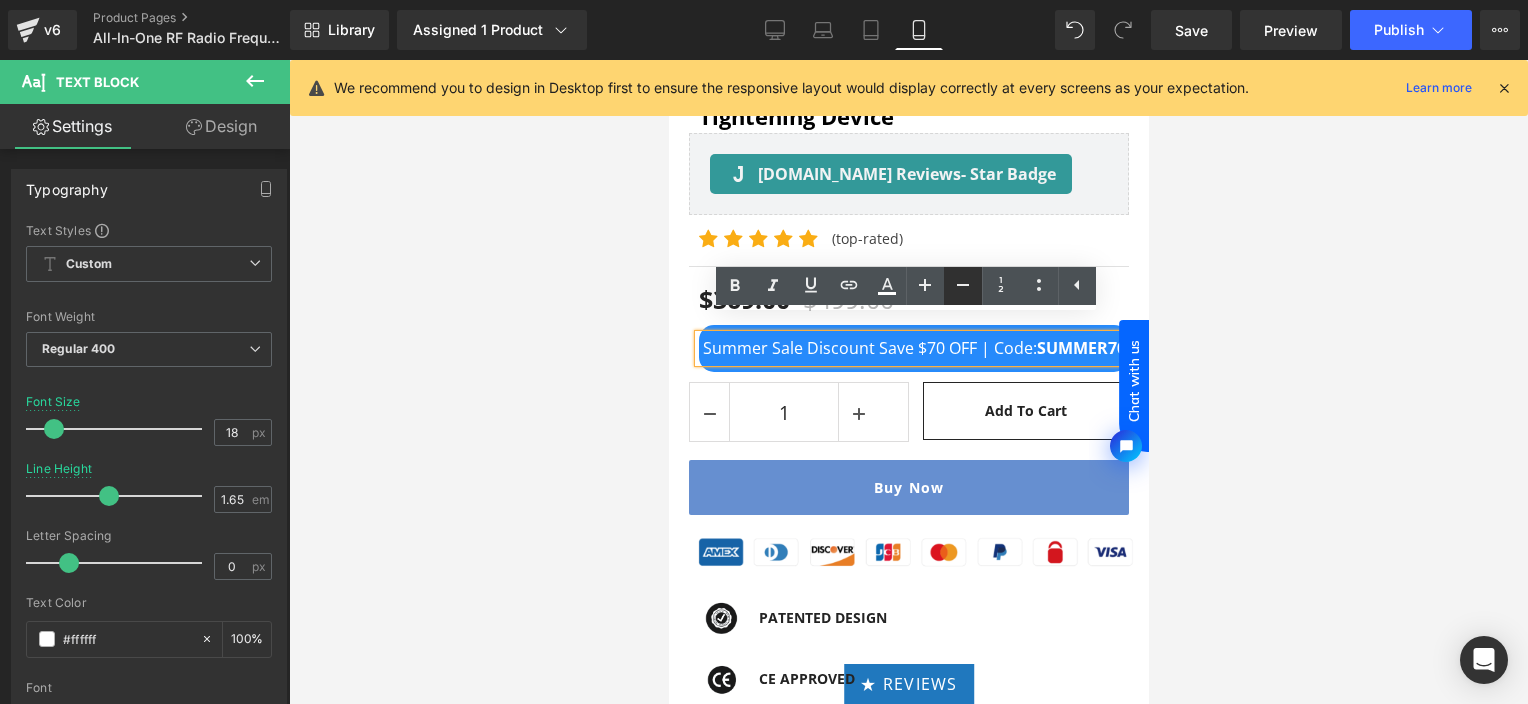 click 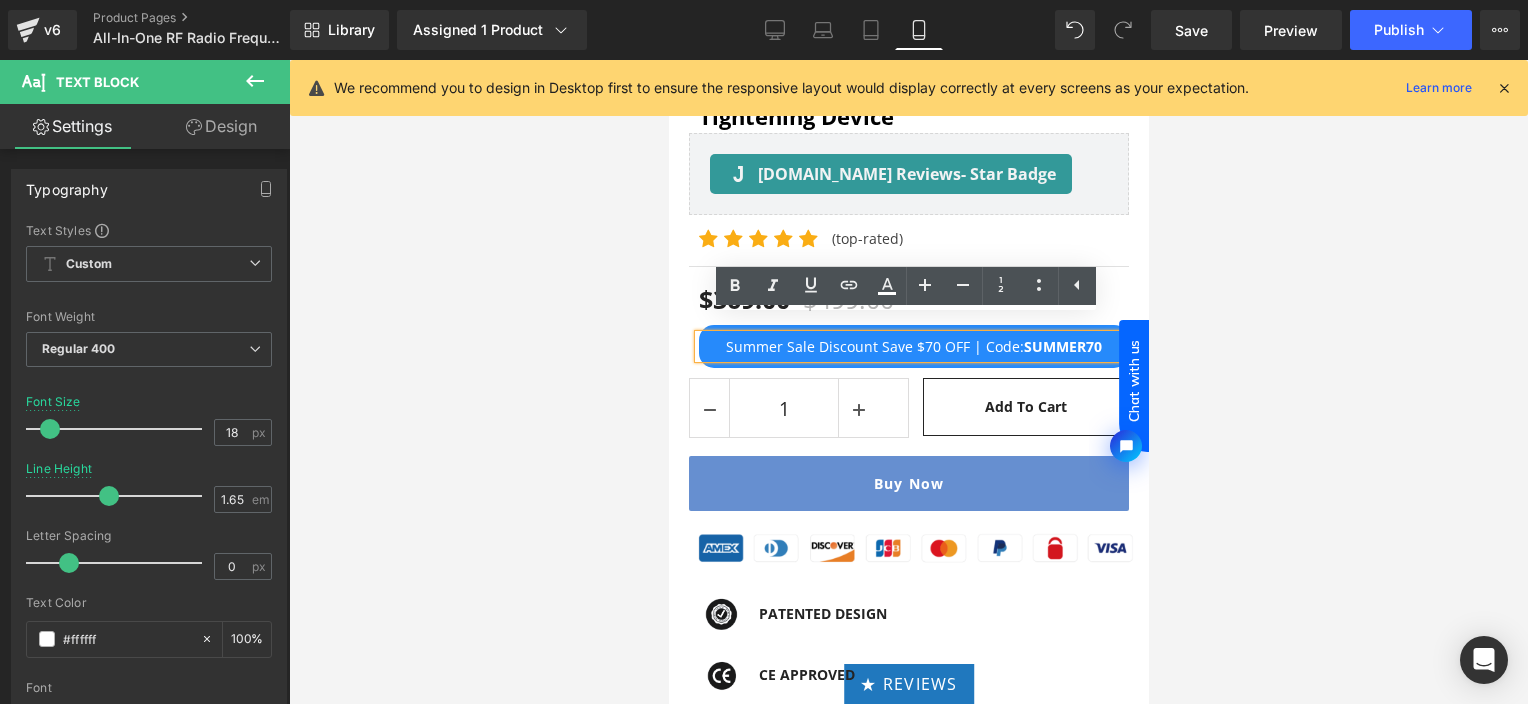 click at bounding box center [908, 382] 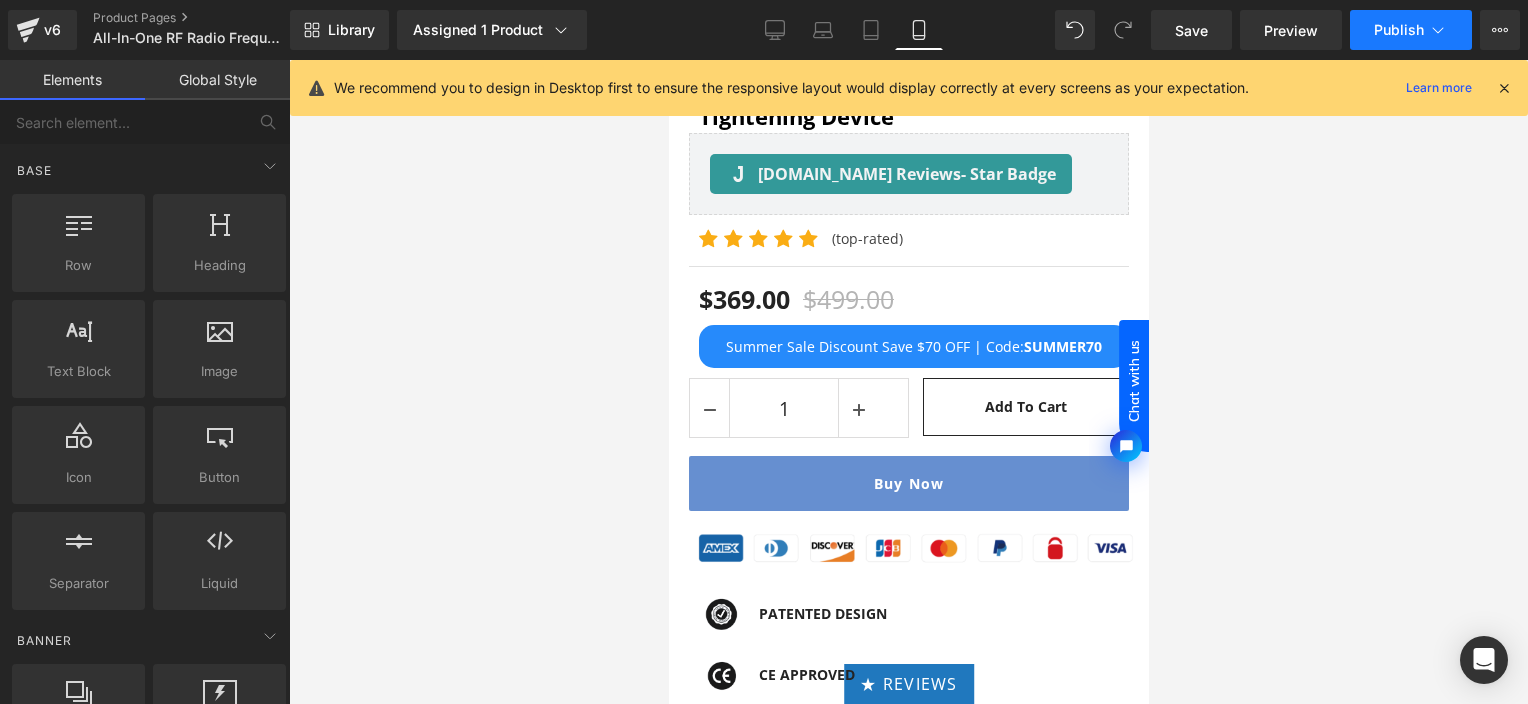 click on "Publish" at bounding box center (1411, 30) 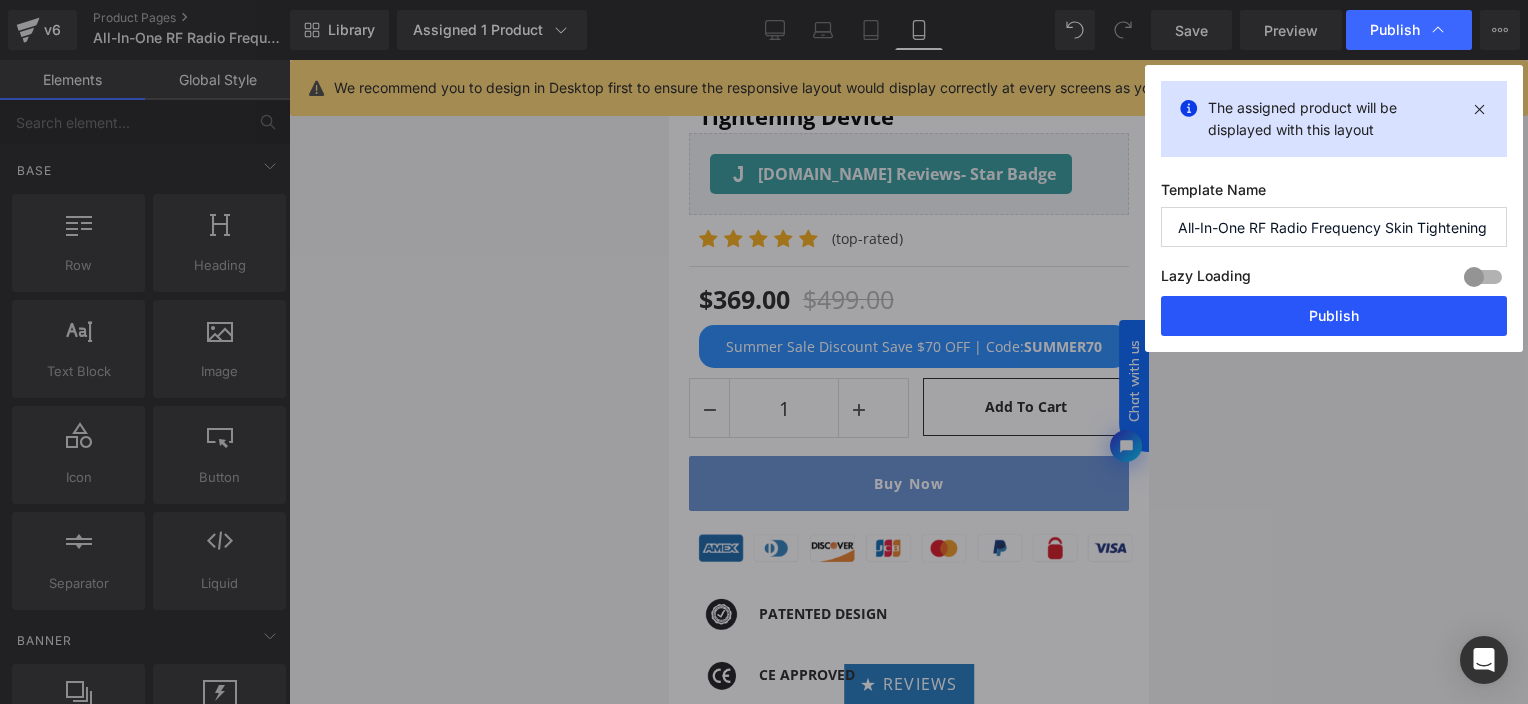 click on "Publish" at bounding box center [1334, 316] 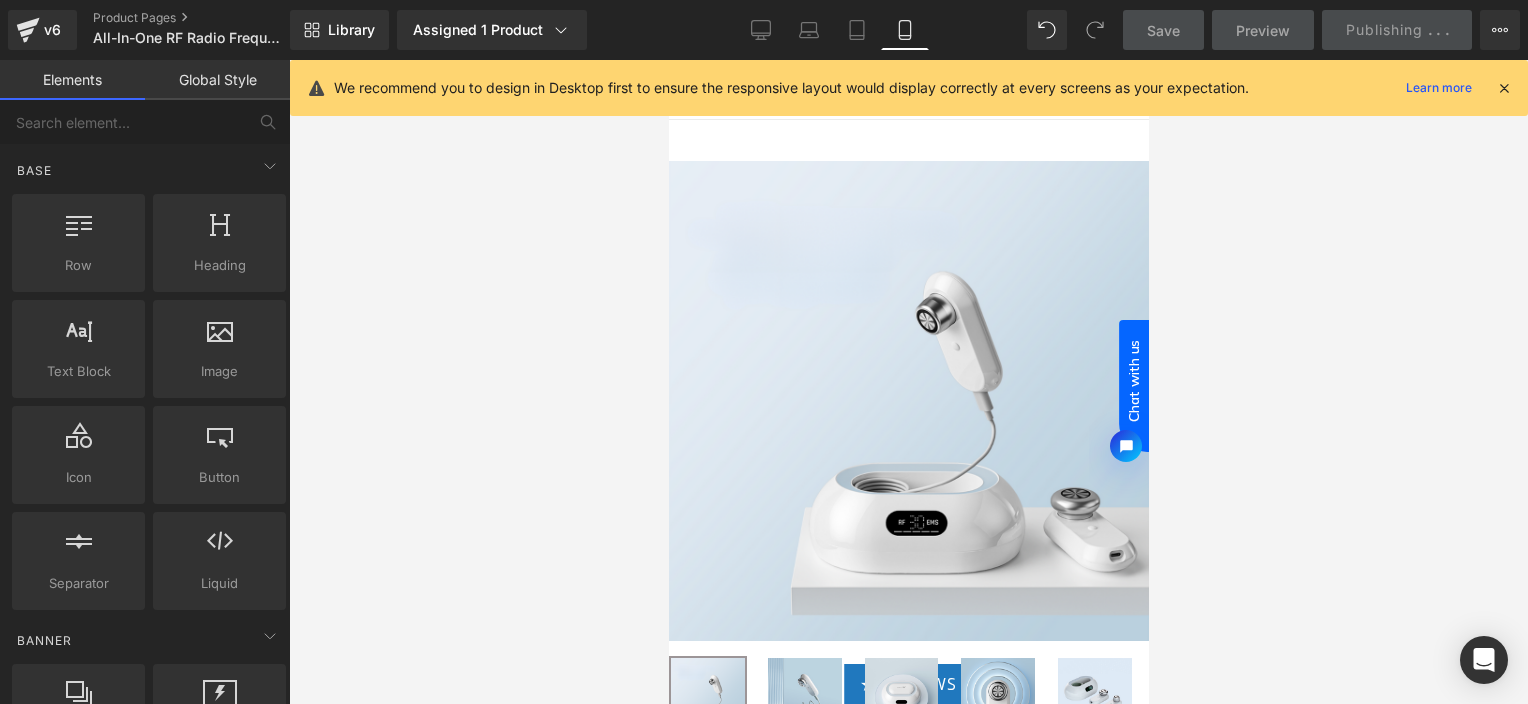 scroll, scrollTop: 100, scrollLeft: 0, axis: vertical 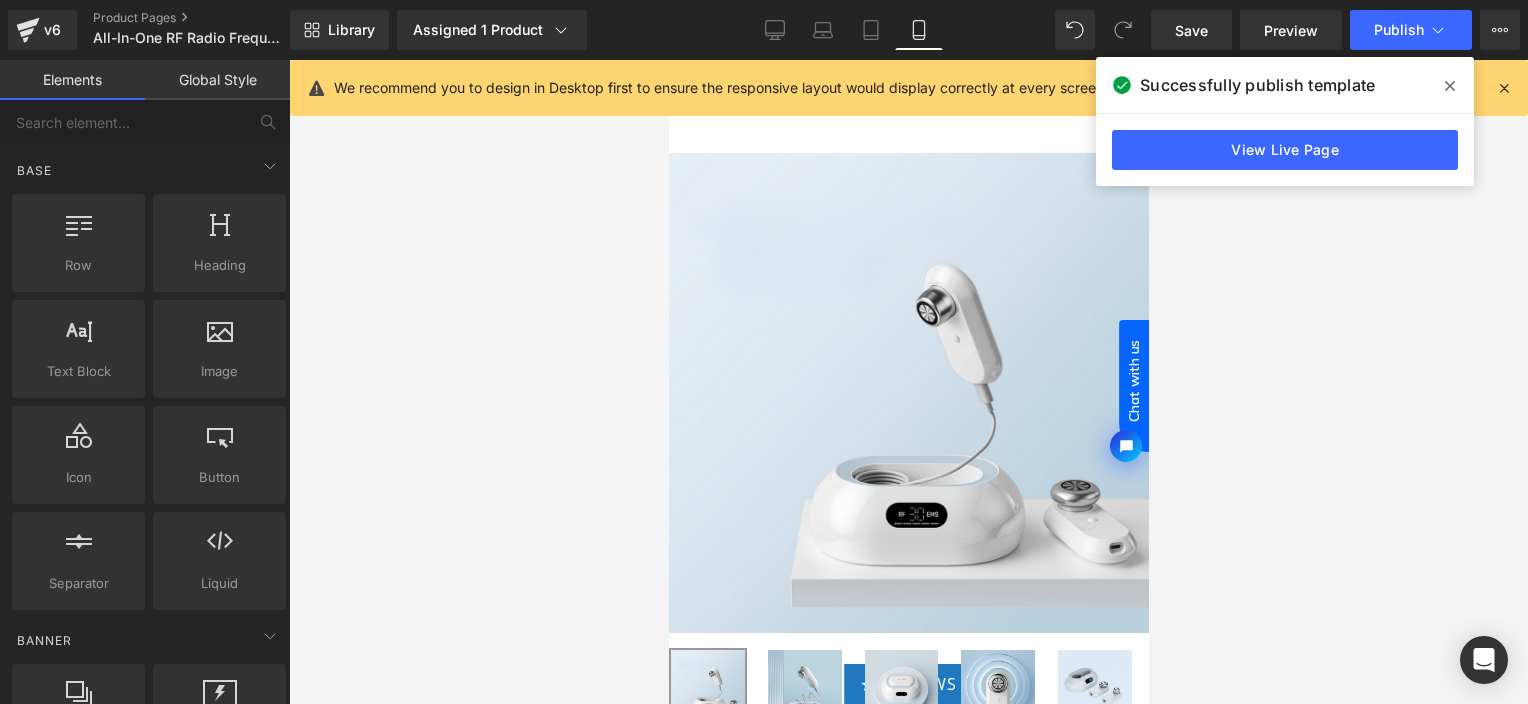 click at bounding box center [908, 382] 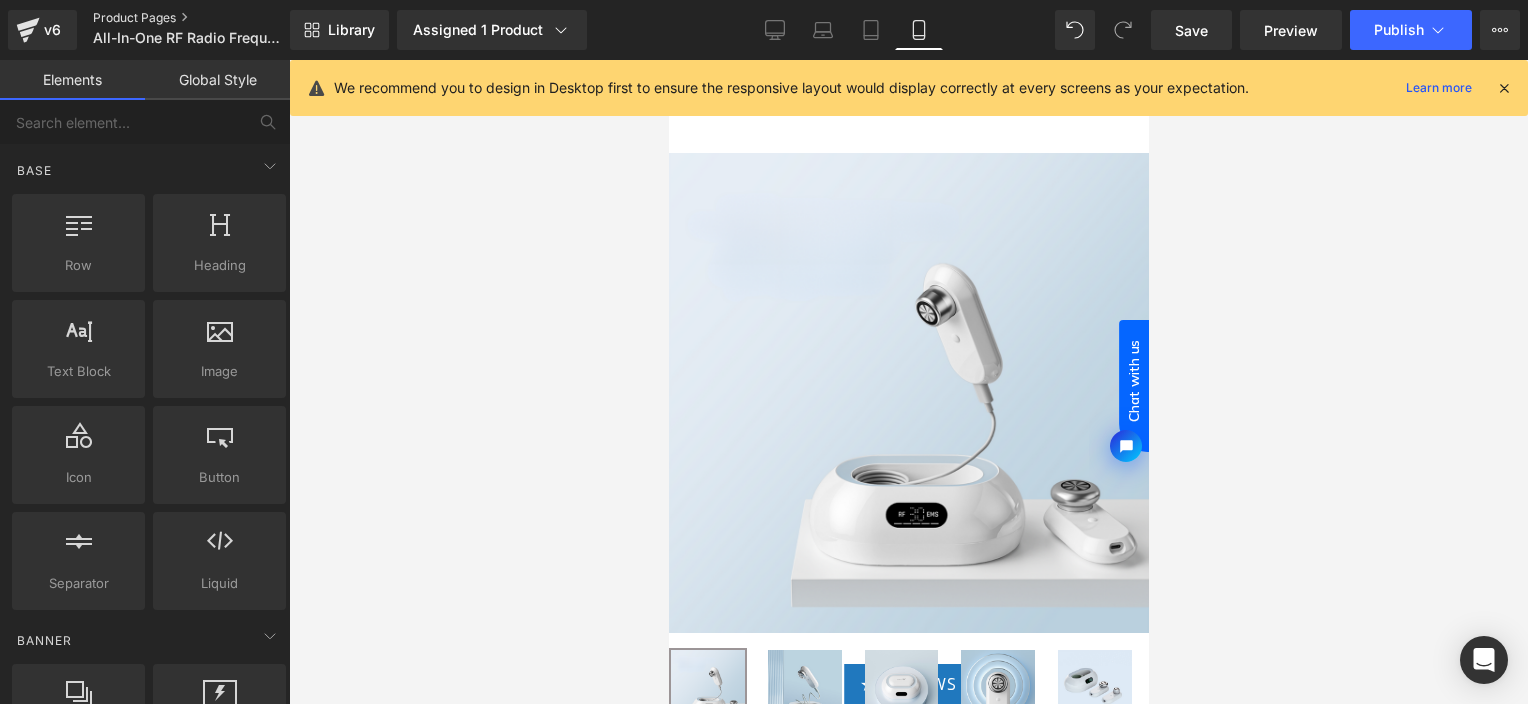 click on "Product Pages" at bounding box center (208, 18) 